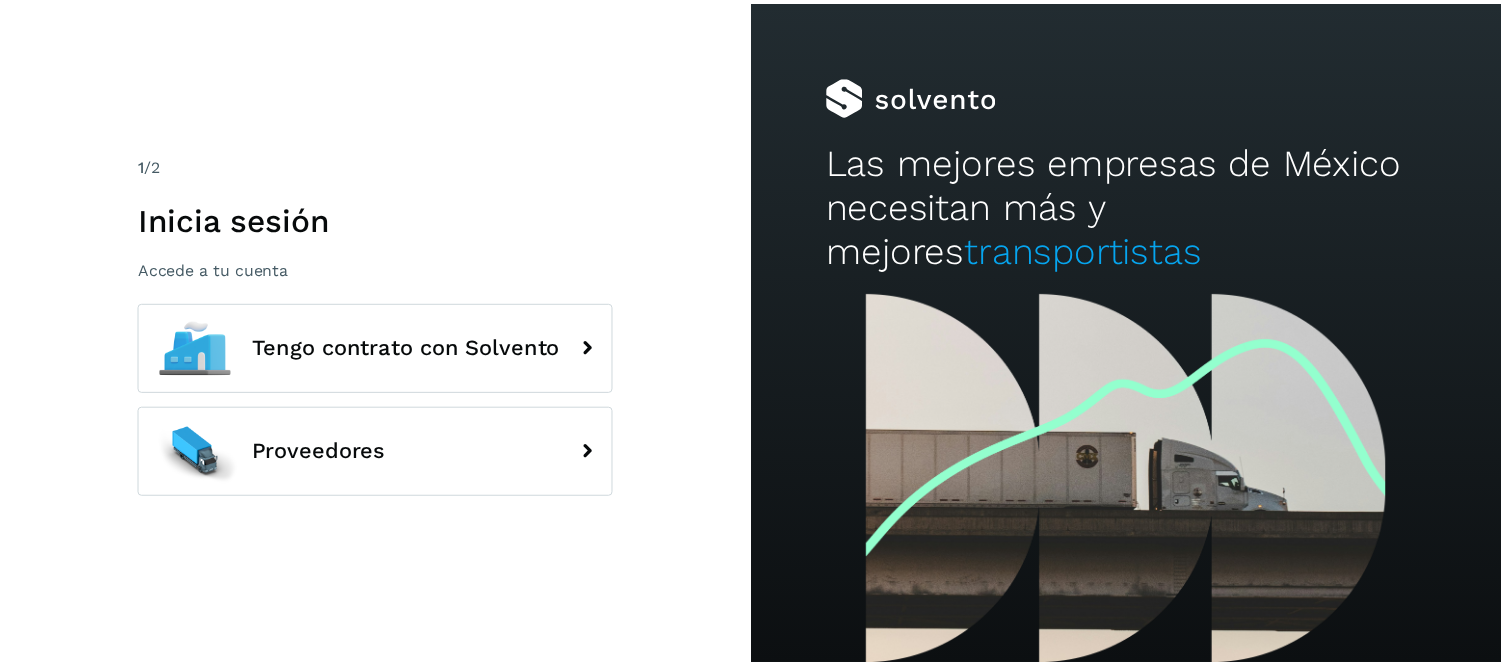 scroll, scrollTop: 0, scrollLeft: 0, axis: both 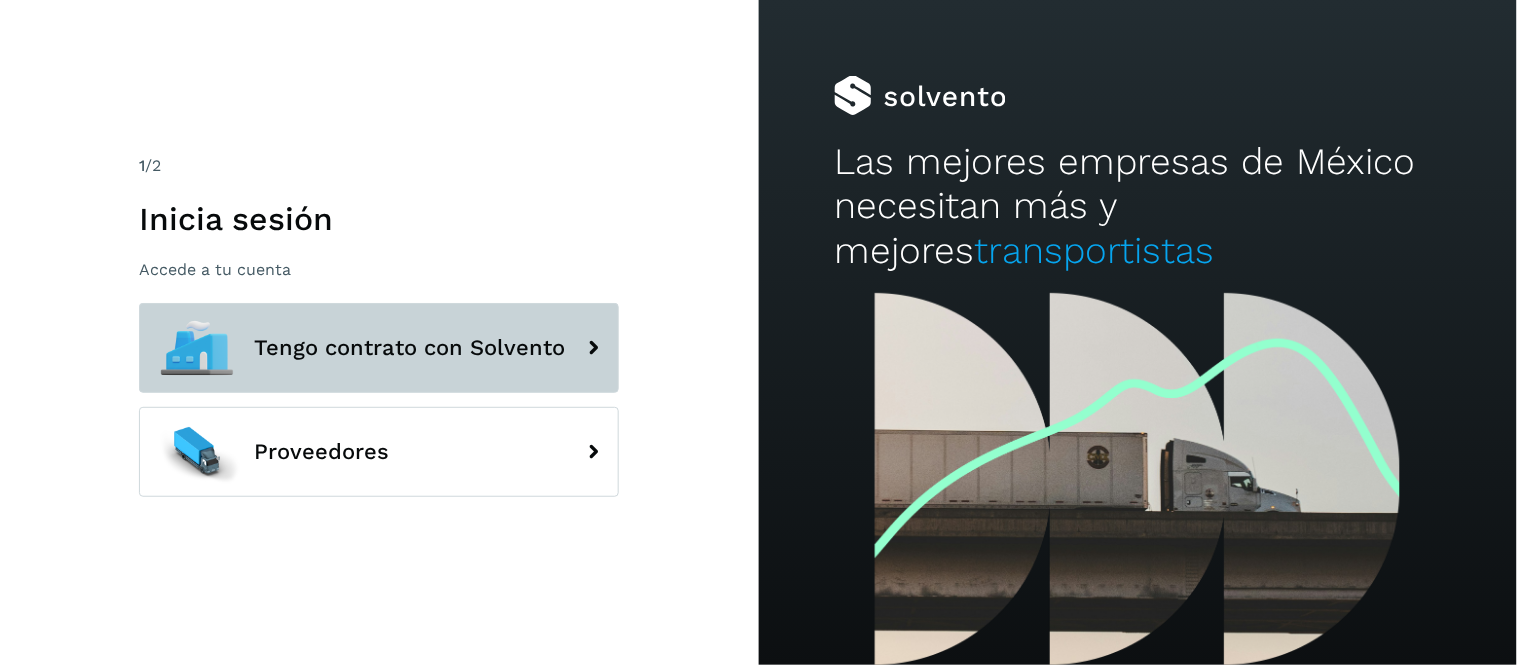 click on "Tengo contrato con Solvento" at bounding box center (379, 348) 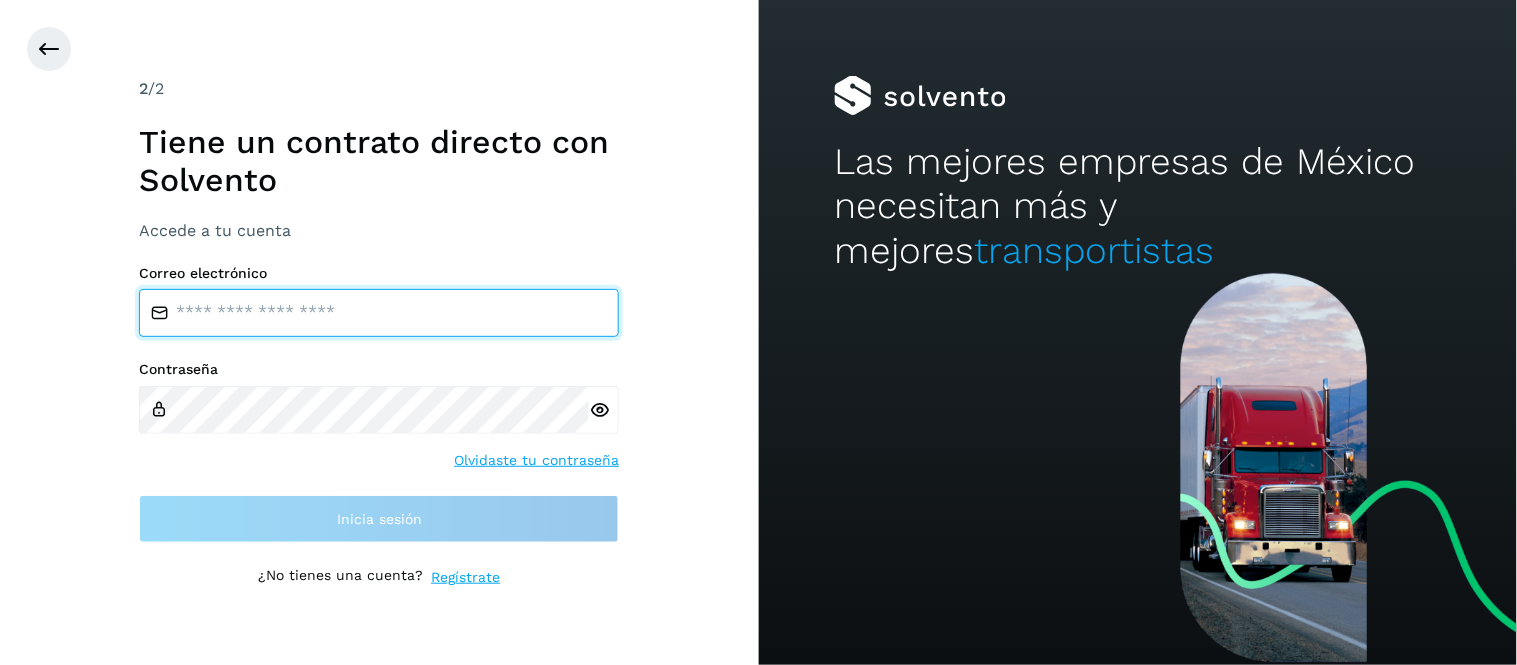 type on "**********" 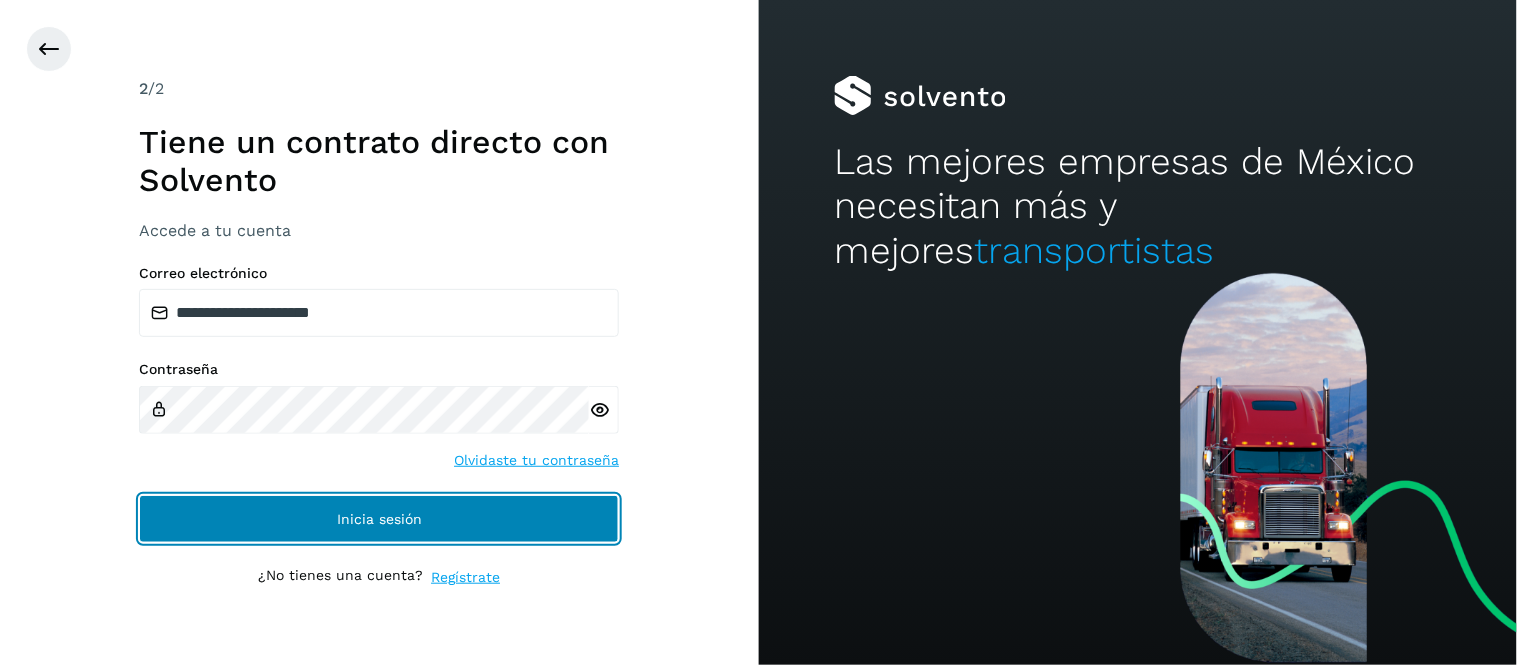 click on "Inicia sesión" at bounding box center (379, 519) 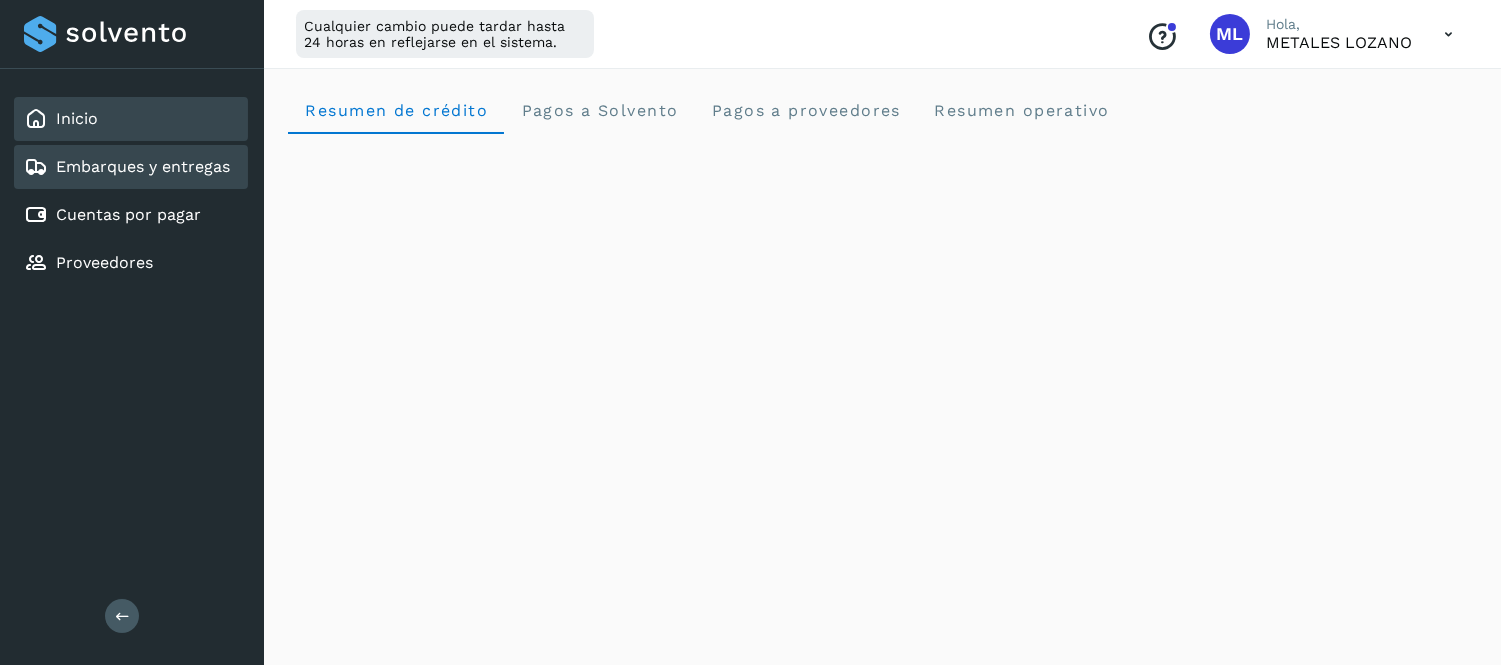 click on "Embarques y entregas" at bounding box center (127, 167) 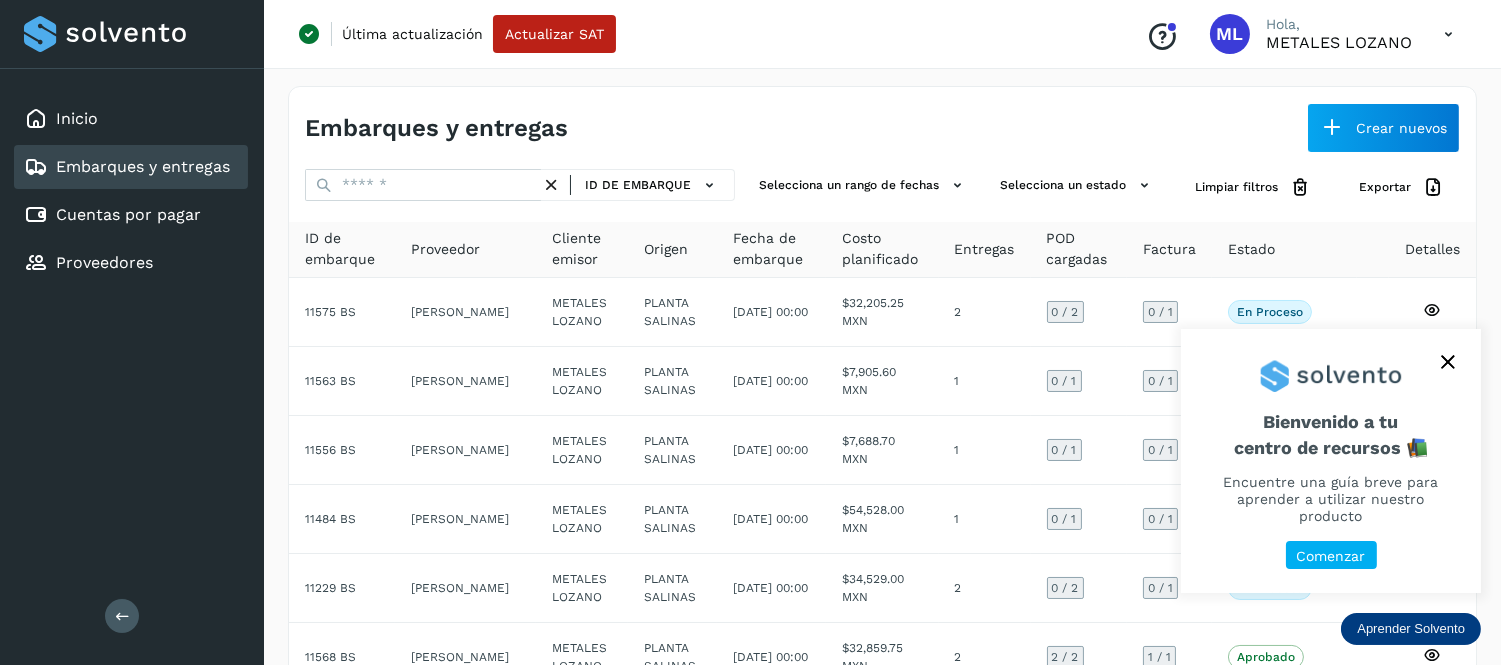 click 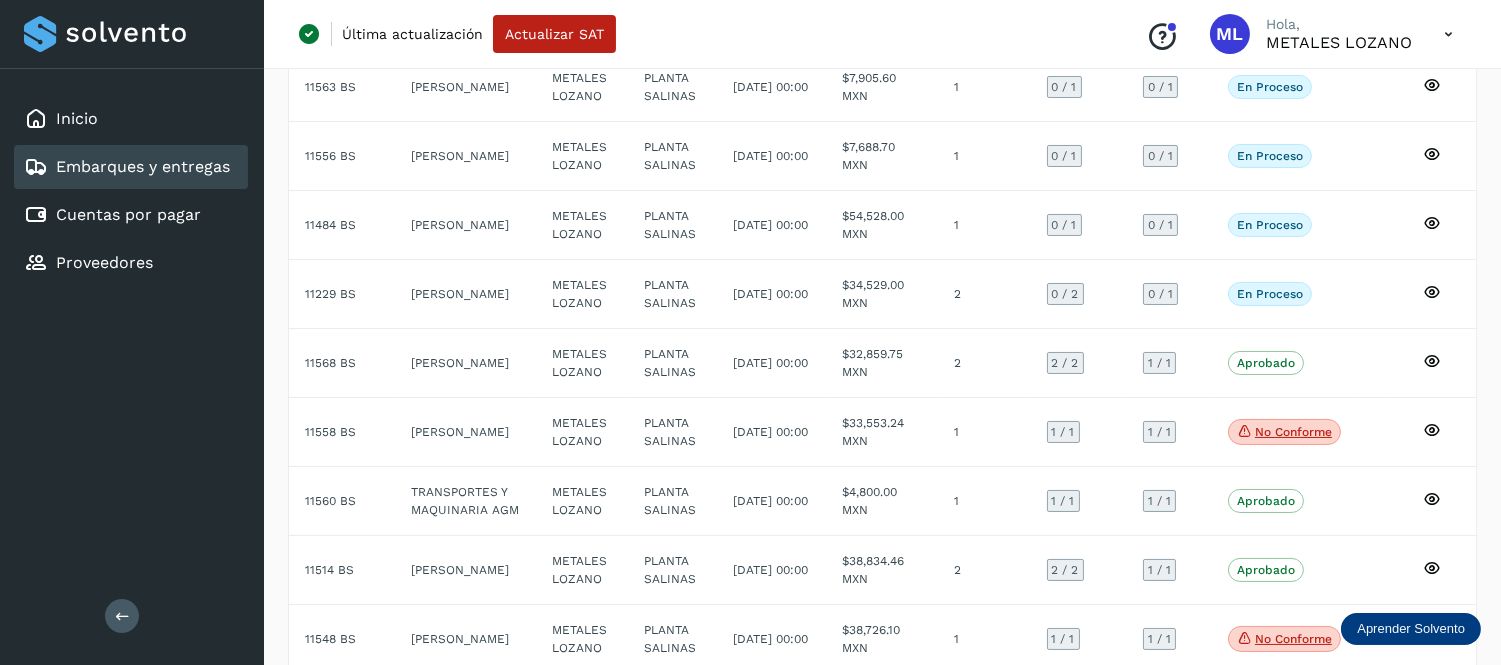 scroll, scrollTop: 0, scrollLeft: 0, axis: both 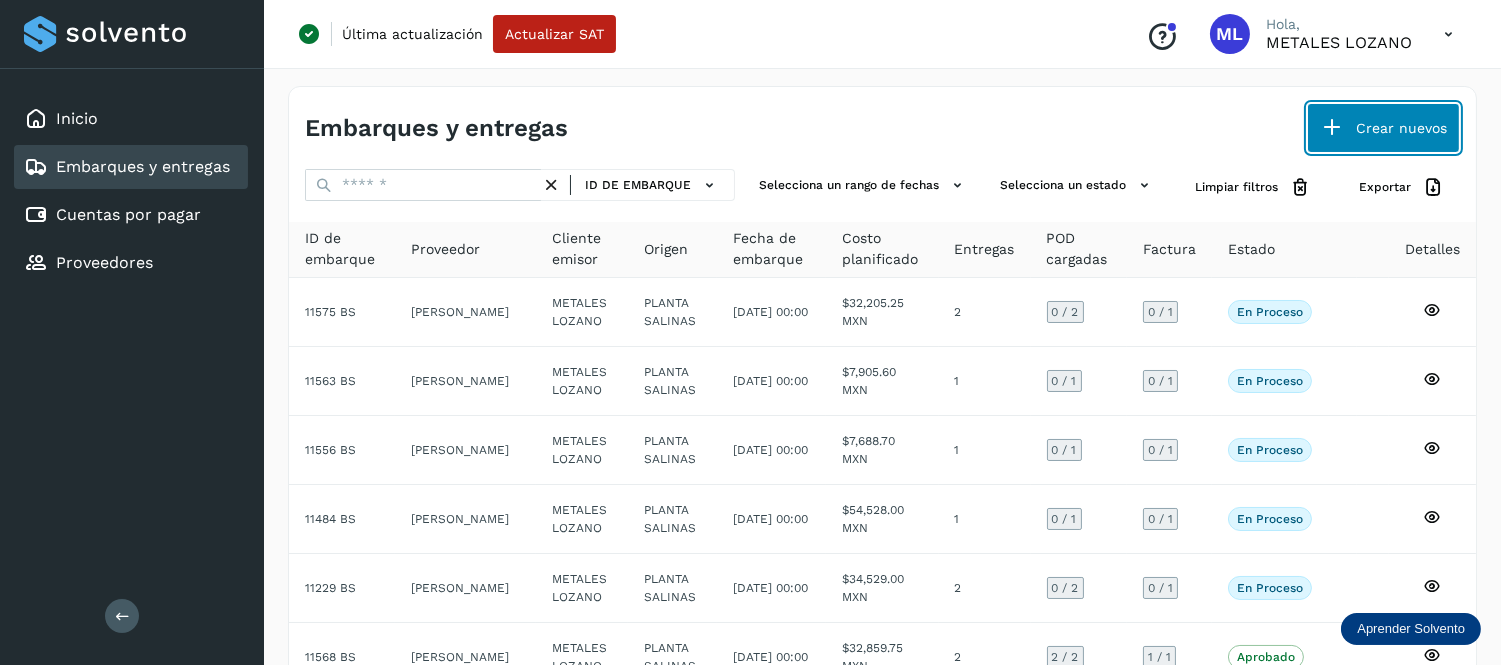click on "Crear nuevos" at bounding box center [1383, 128] 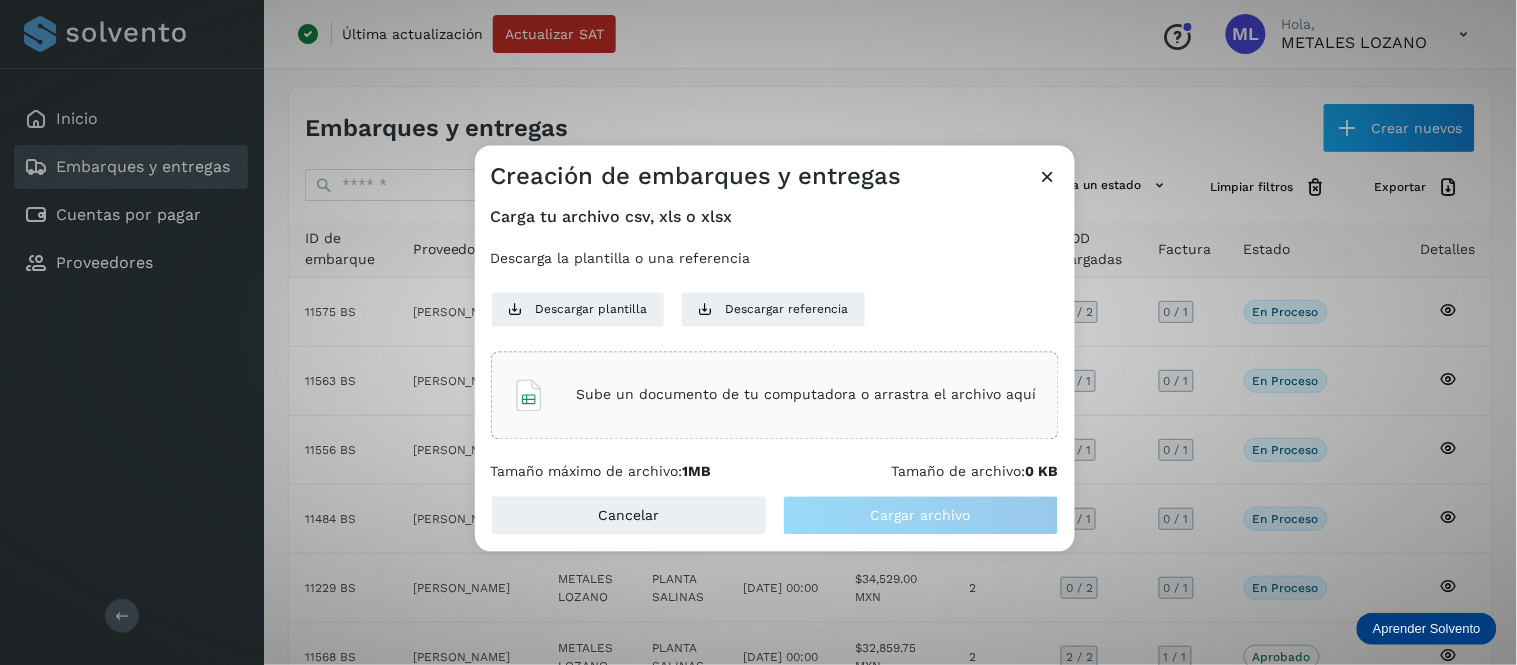 click on "Sube un documento de tu computadora o arrastra el archivo aquí" at bounding box center (807, 395) 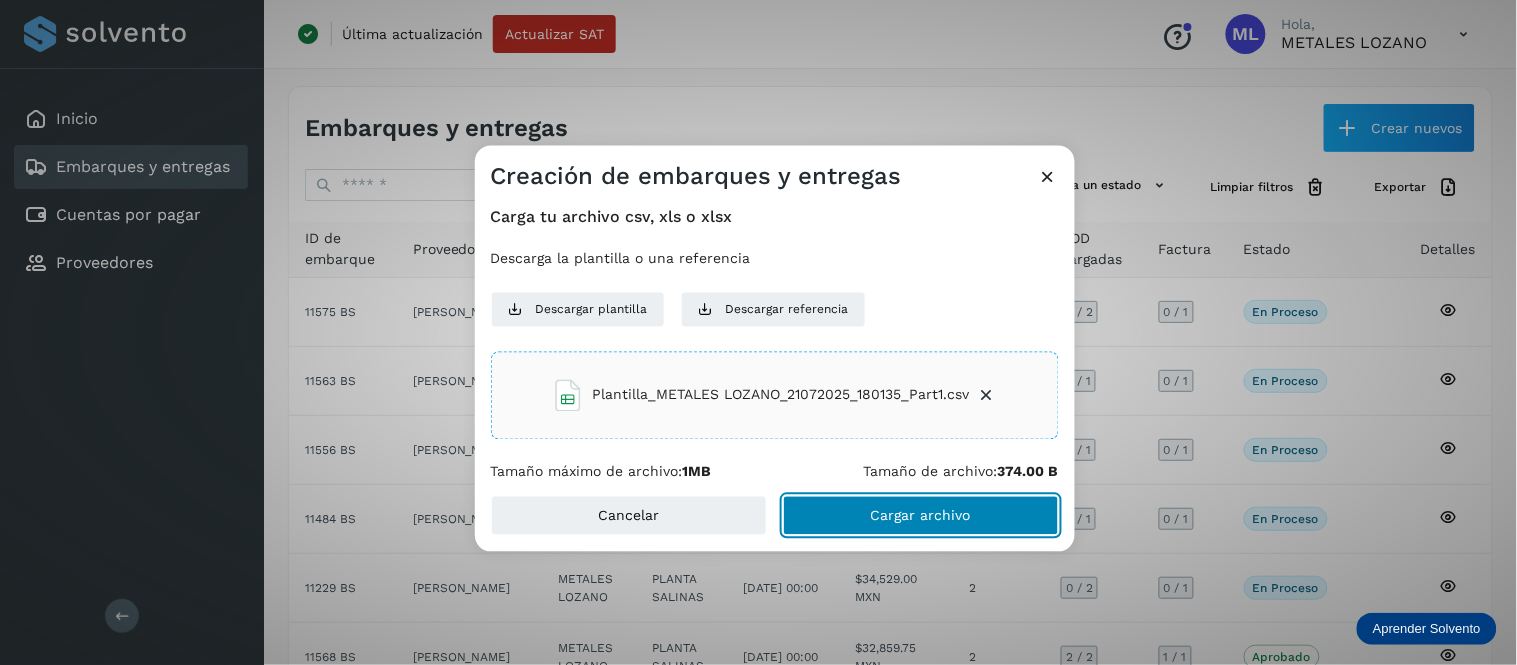 click on "Cargar archivo" 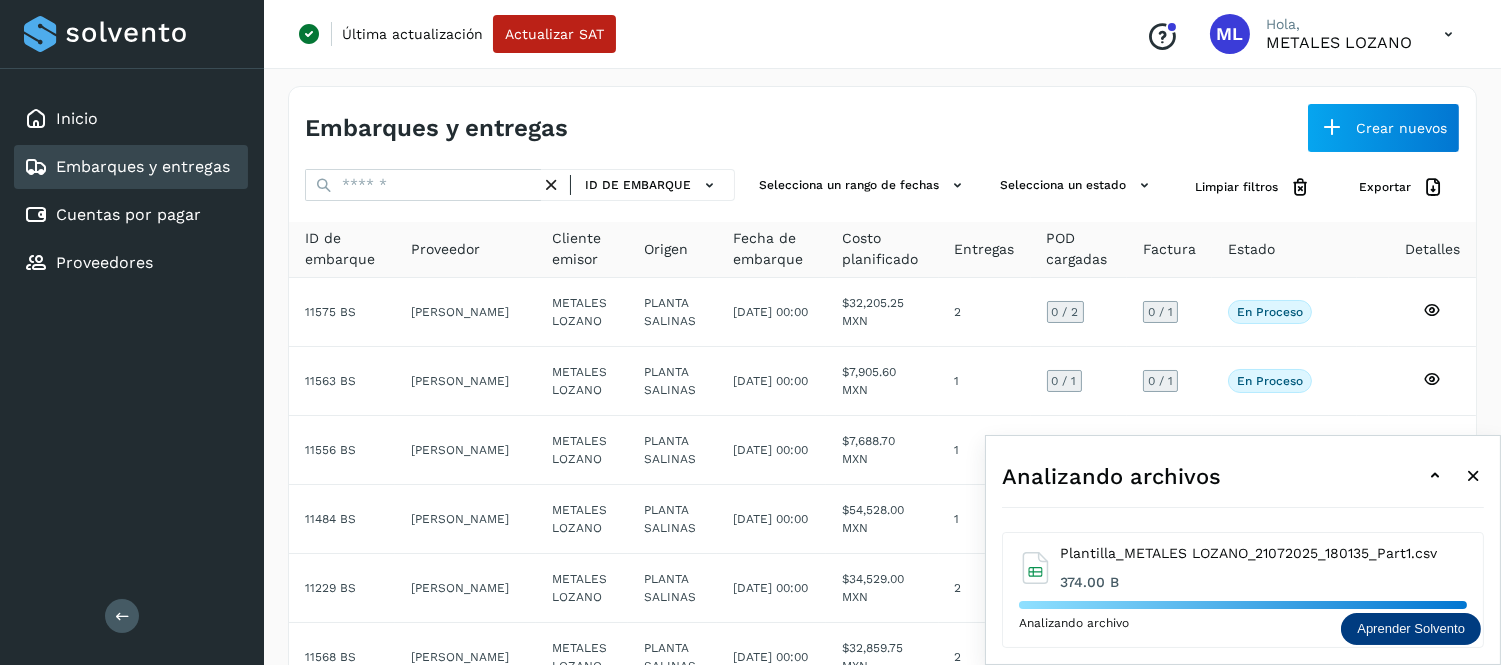 click at bounding box center [1435, 476] 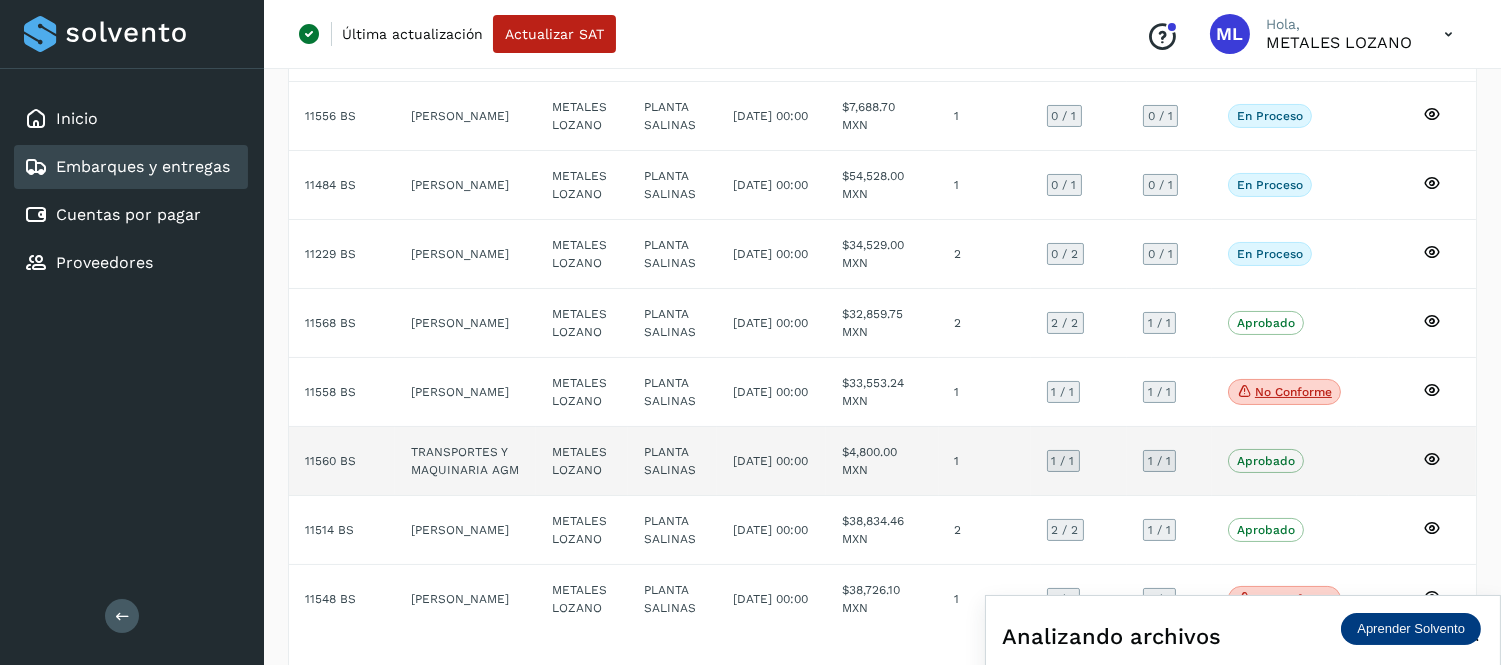 scroll, scrollTop: 560, scrollLeft: 0, axis: vertical 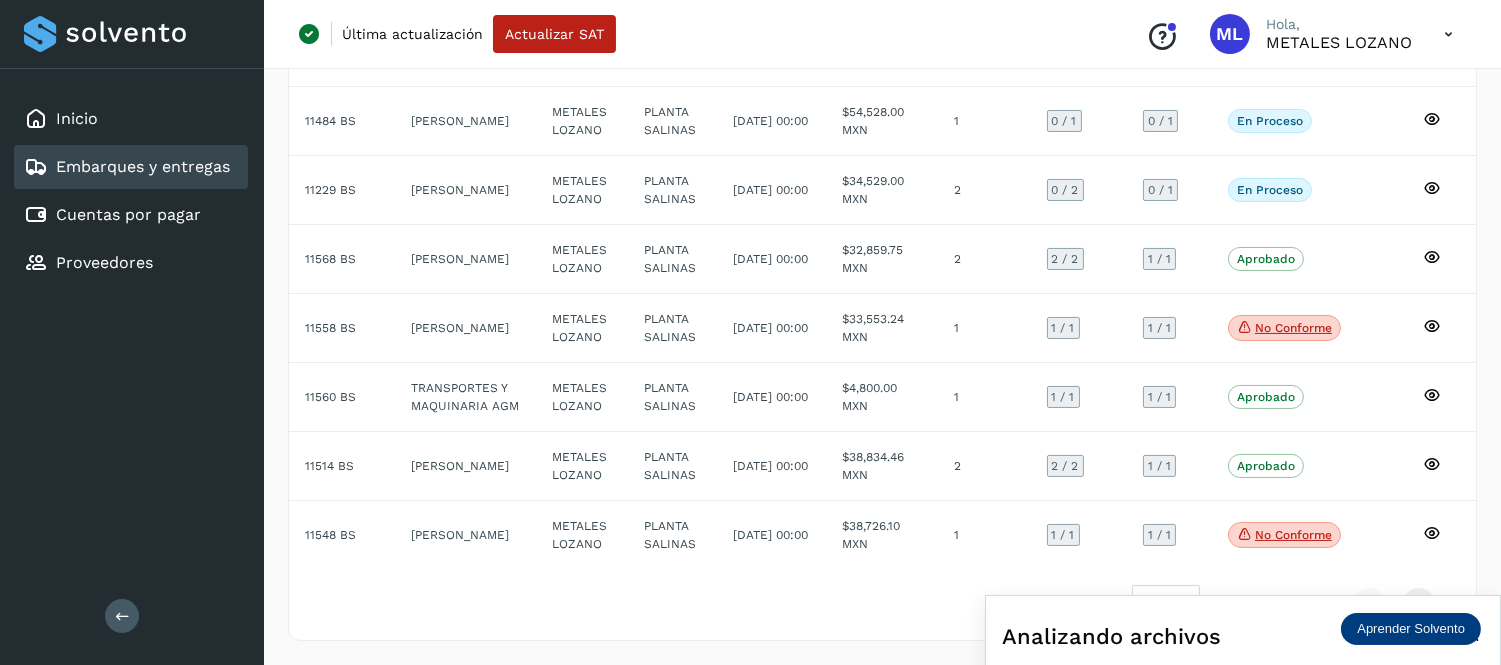 click on "Analizando archivos" at bounding box center (1243, 636) 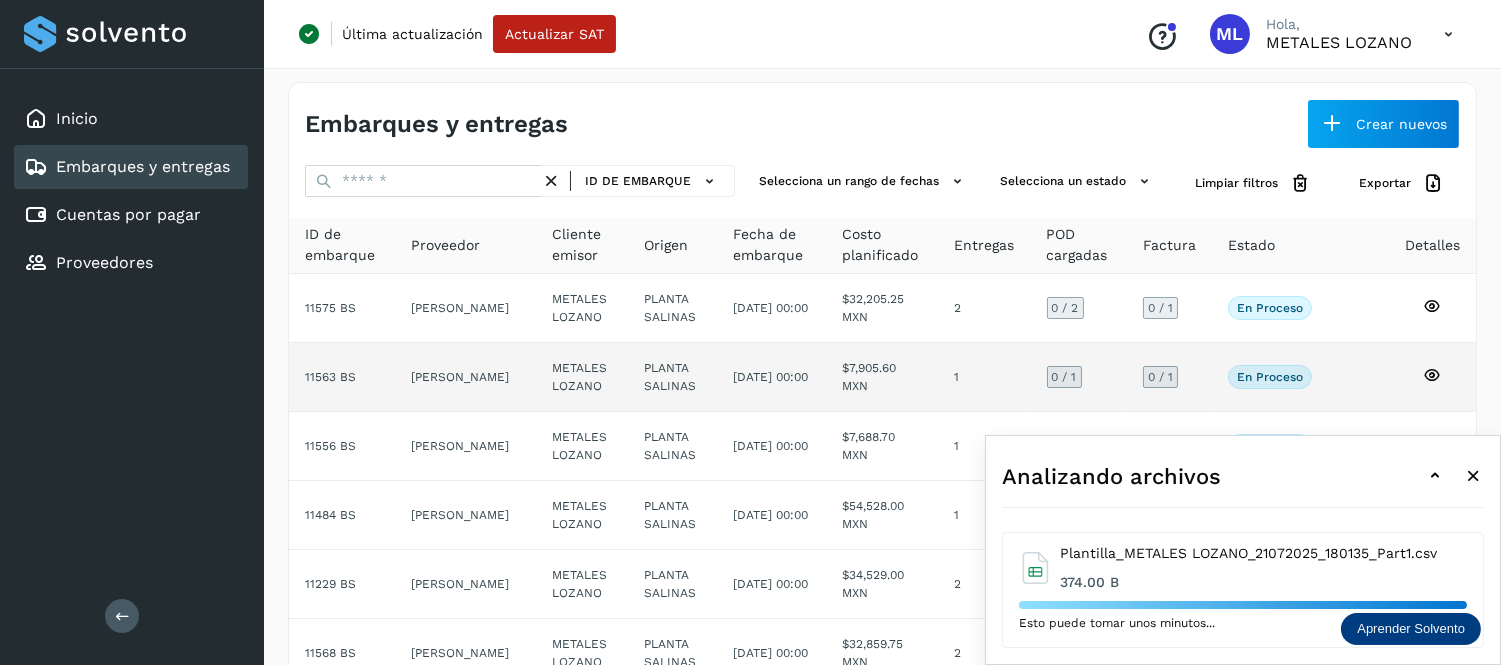 scroll, scrollTop: 0, scrollLeft: 0, axis: both 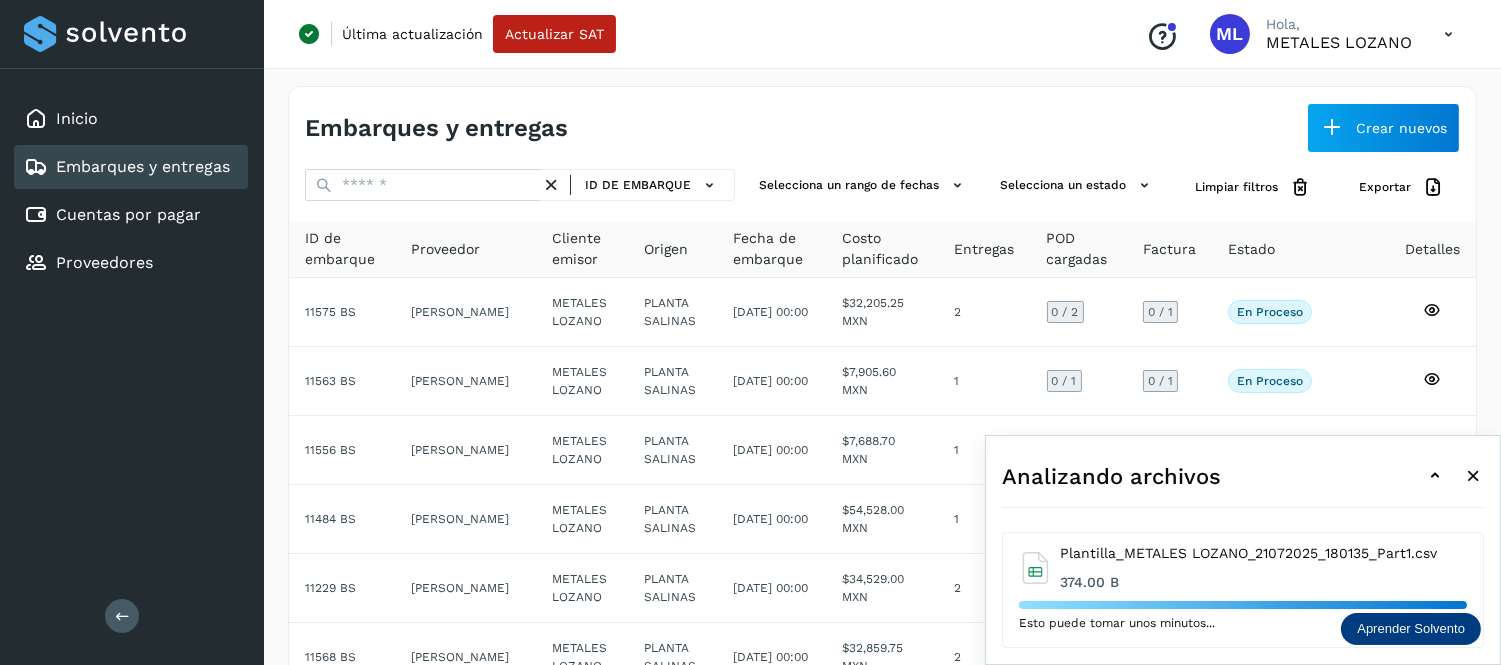 click on "Analizando archivos" at bounding box center (1243, 476) 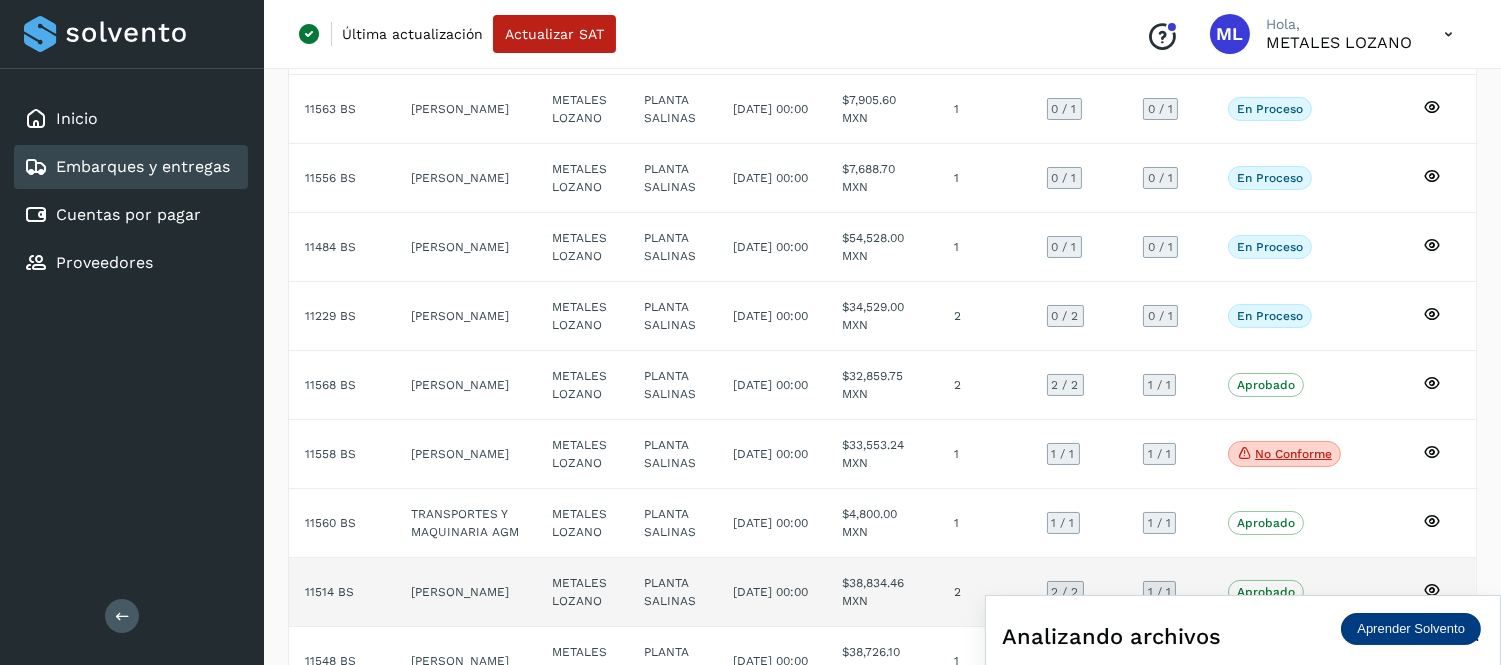 scroll, scrollTop: 560, scrollLeft: 0, axis: vertical 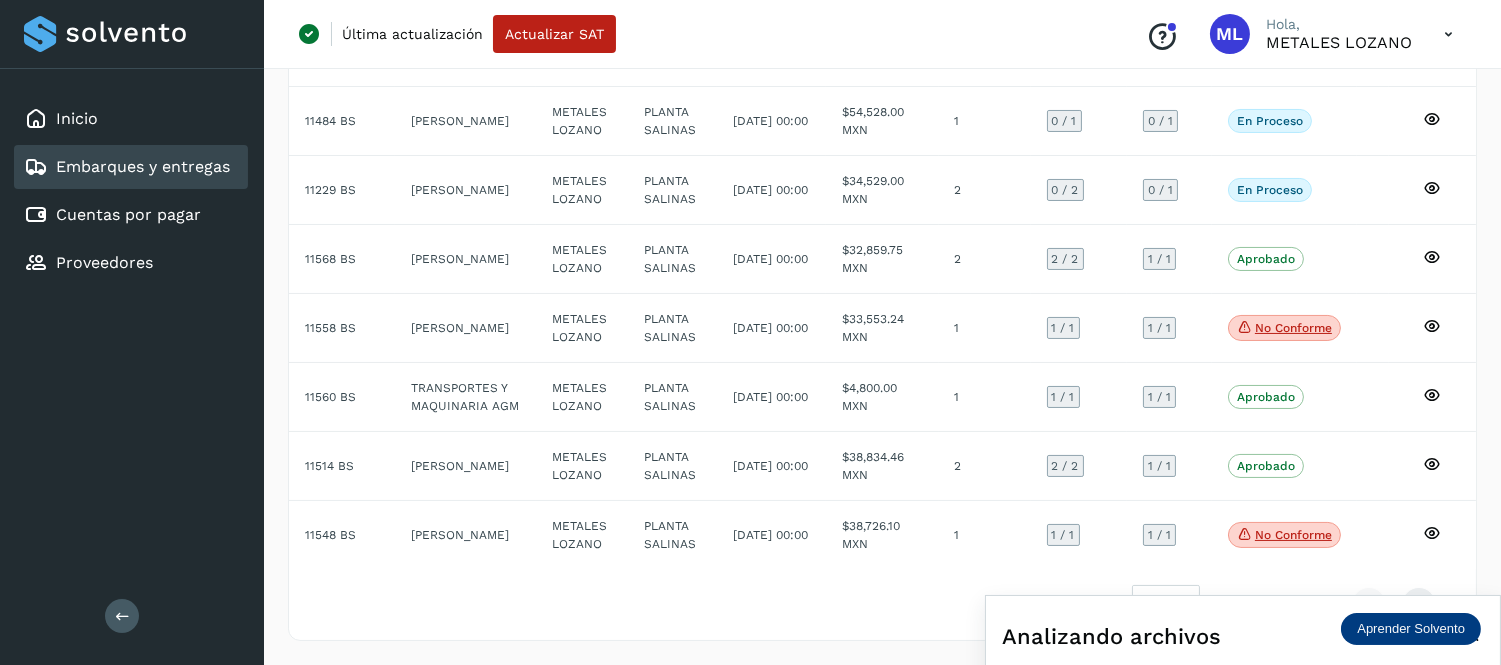 click on "Analizando archivos" at bounding box center [1243, 636] 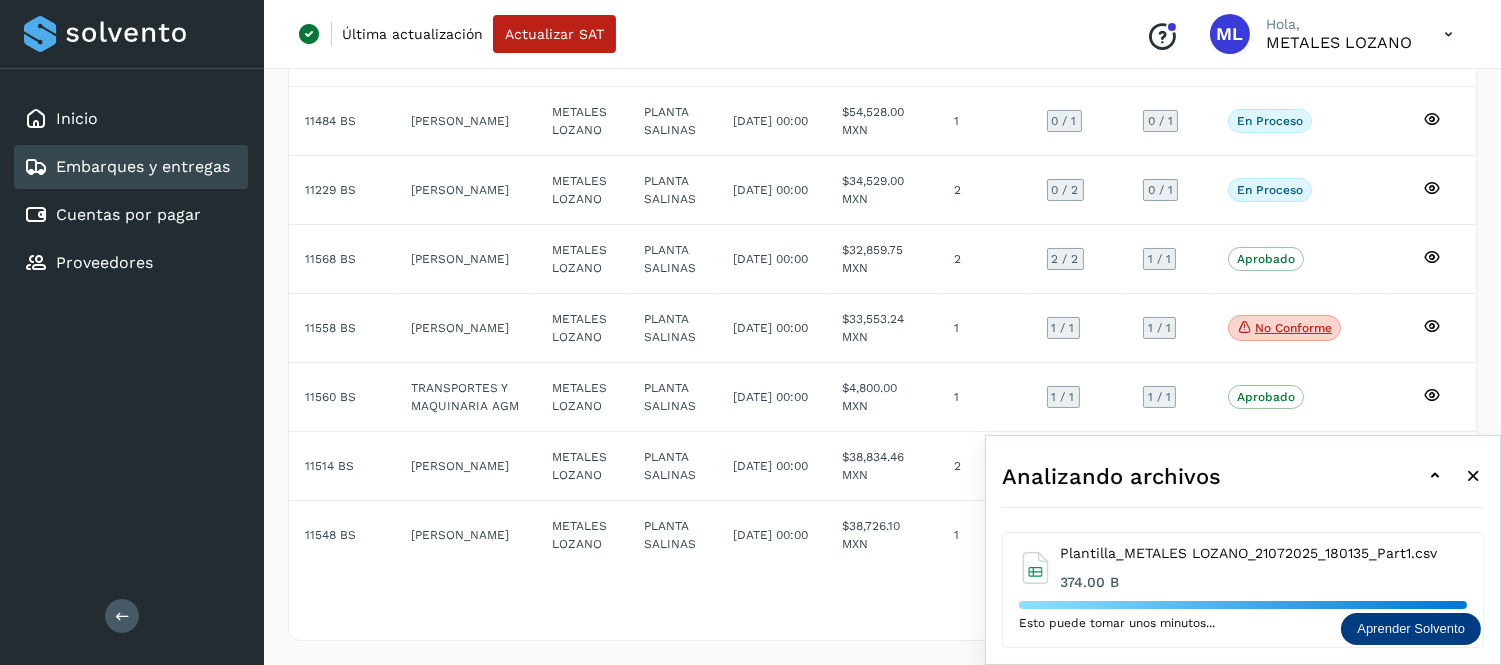click at bounding box center [1435, 476] 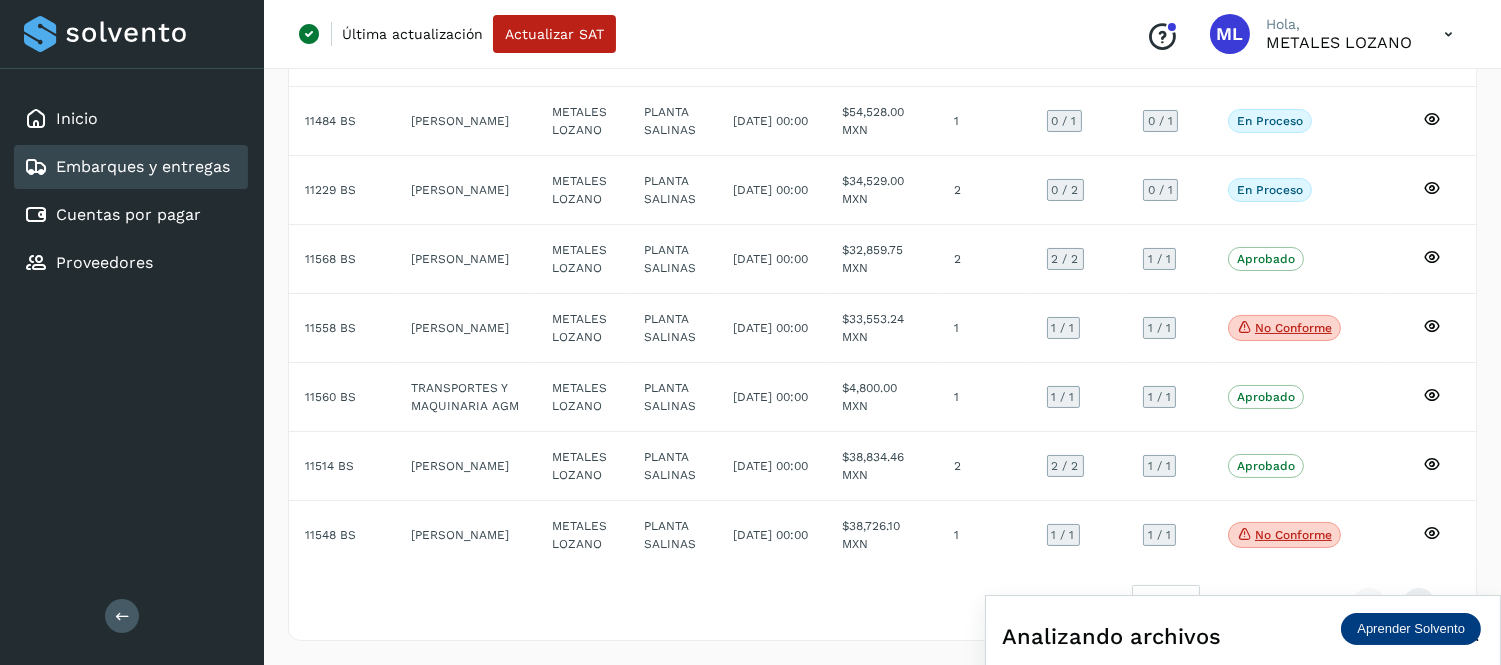 click on "Analizando archivos" at bounding box center [1243, 636] 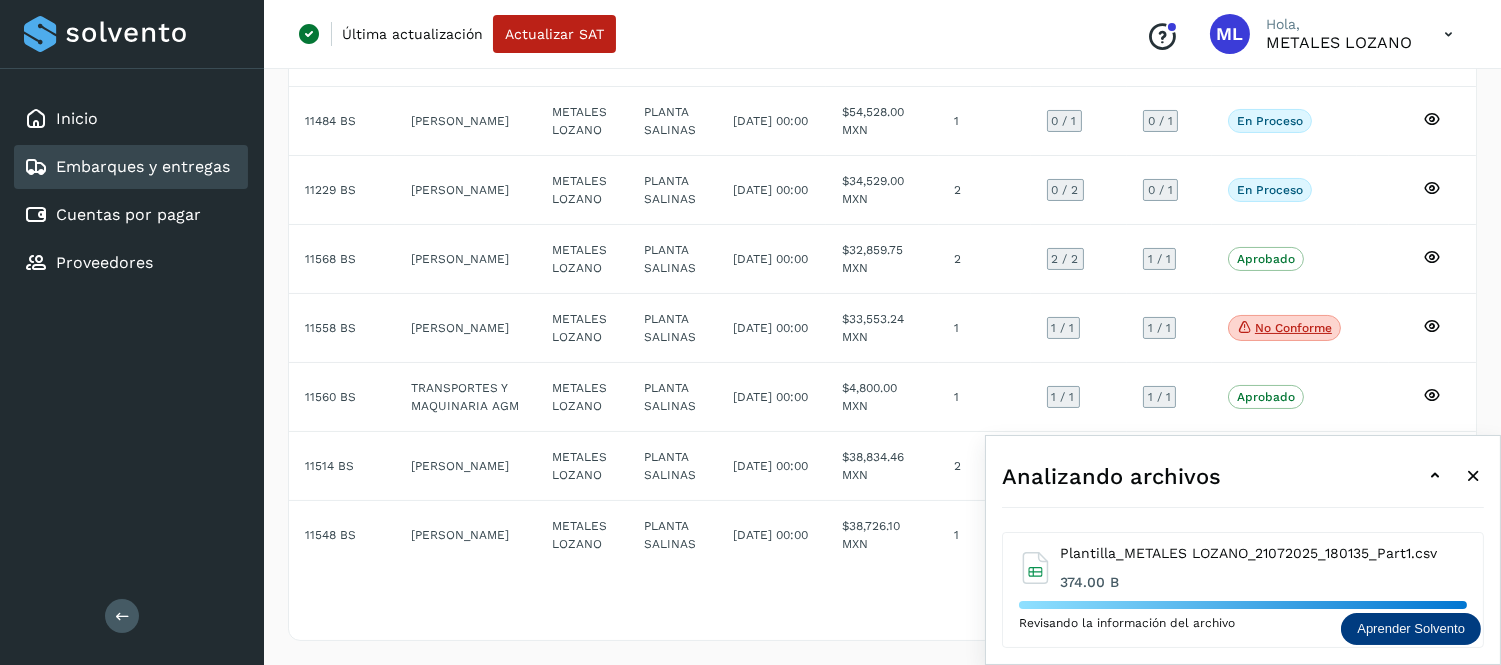 scroll, scrollTop: 4, scrollLeft: 0, axis: vertical 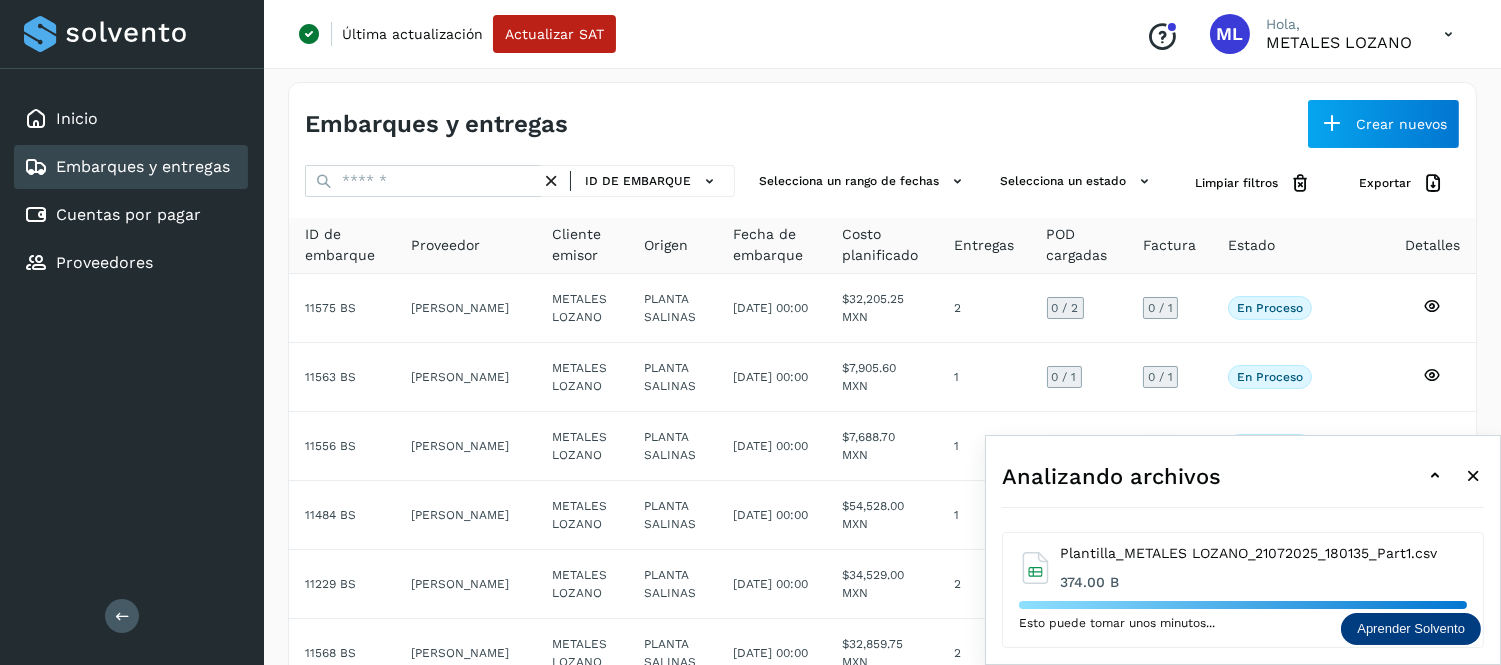 click at bounding box center [1435, 476] 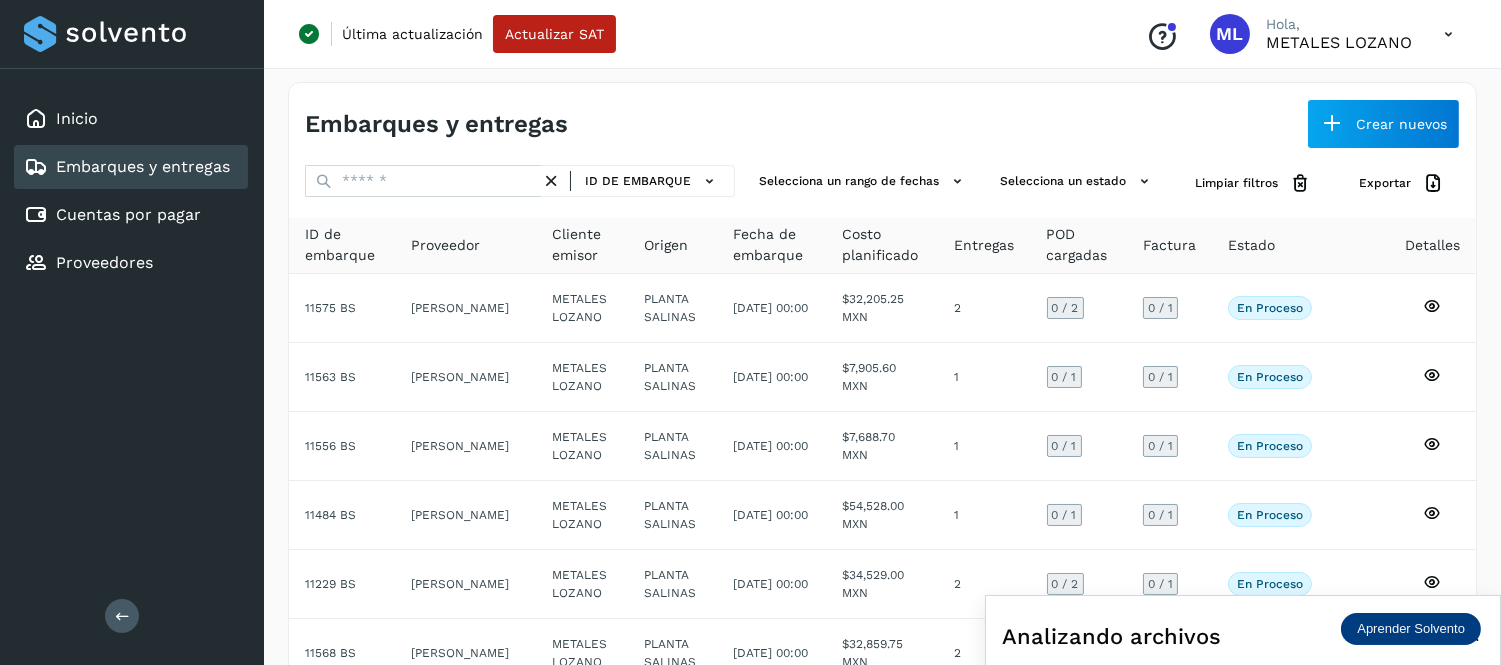 click on "Analizando archivos" at bounding box center (1243, 636) 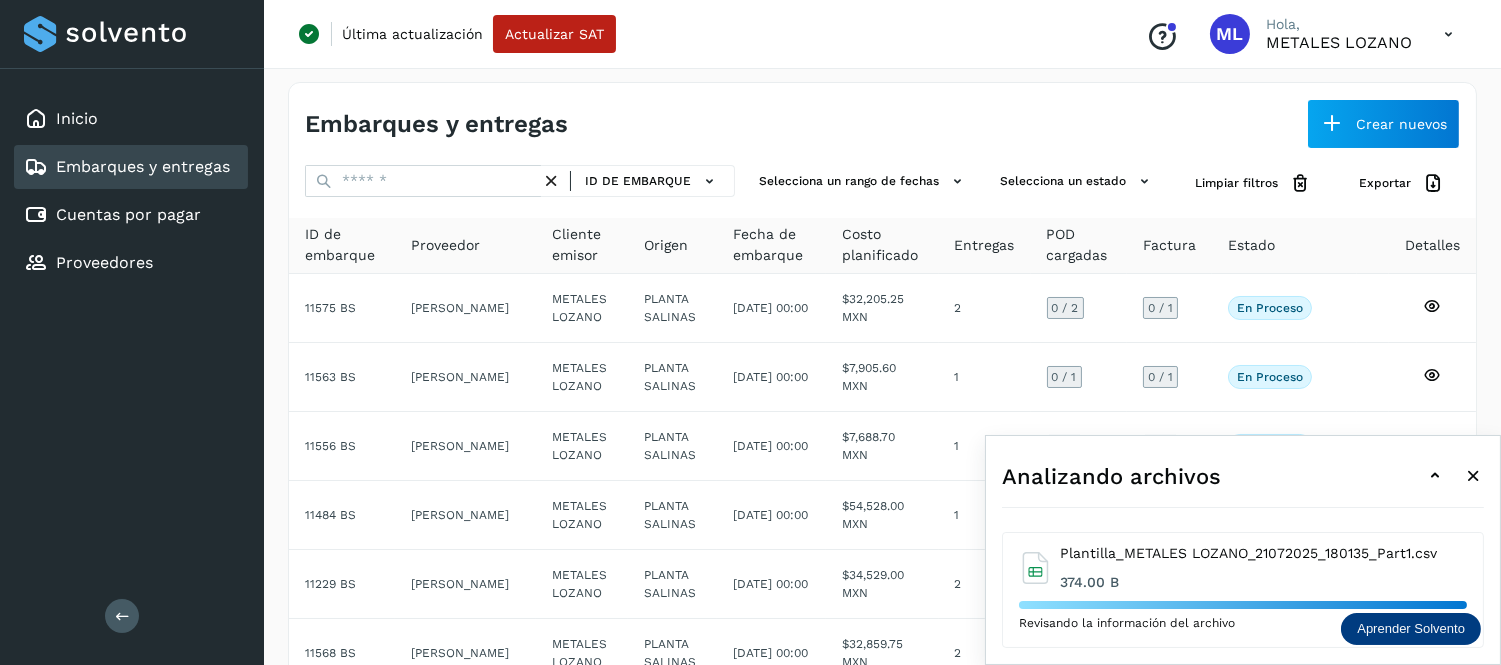 click at bounding box center (1473, 476) 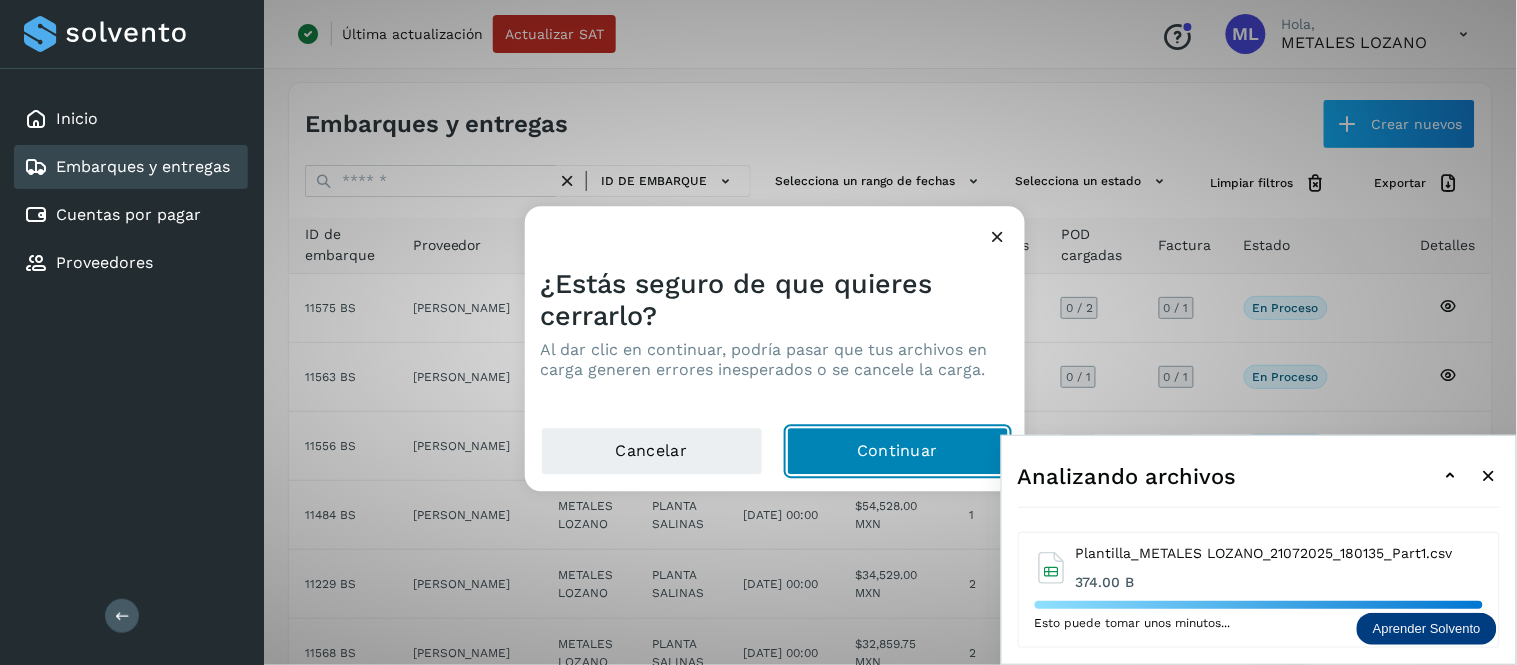 click on "Continuar" 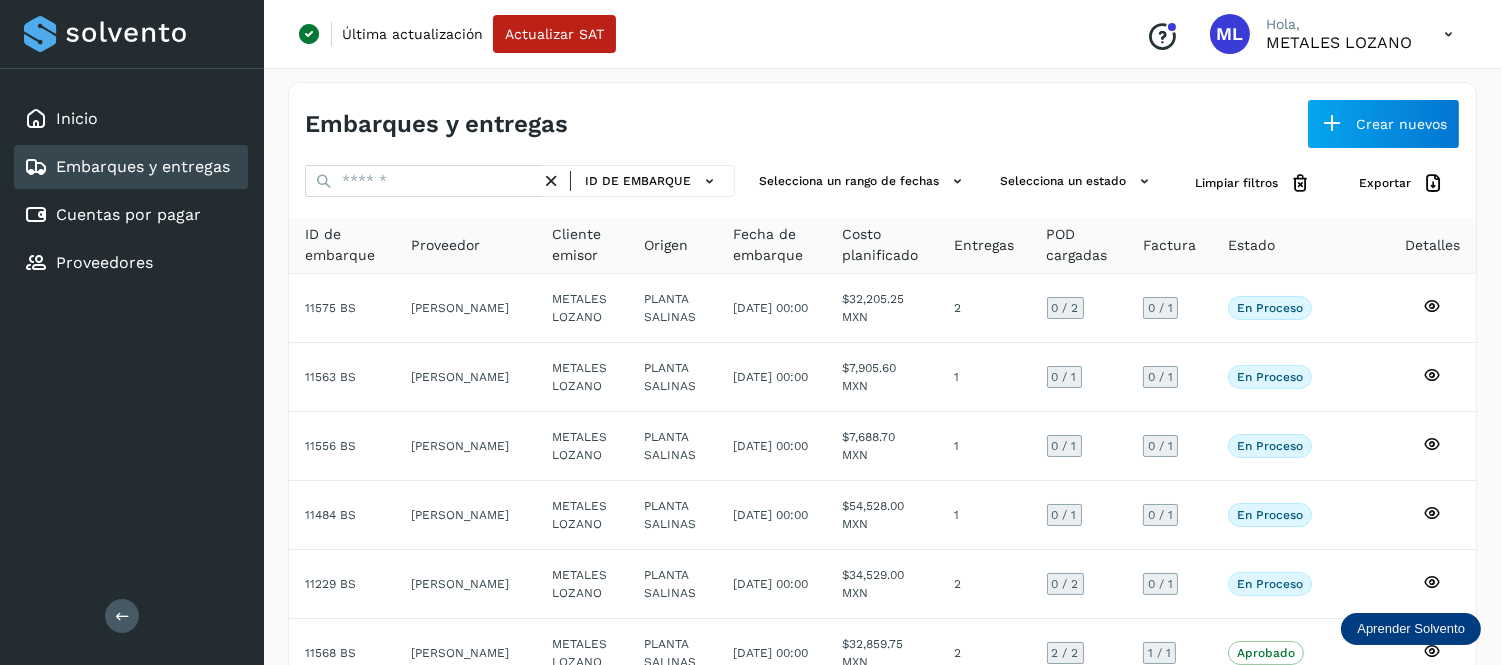 click at bounding box center [1448, 34] 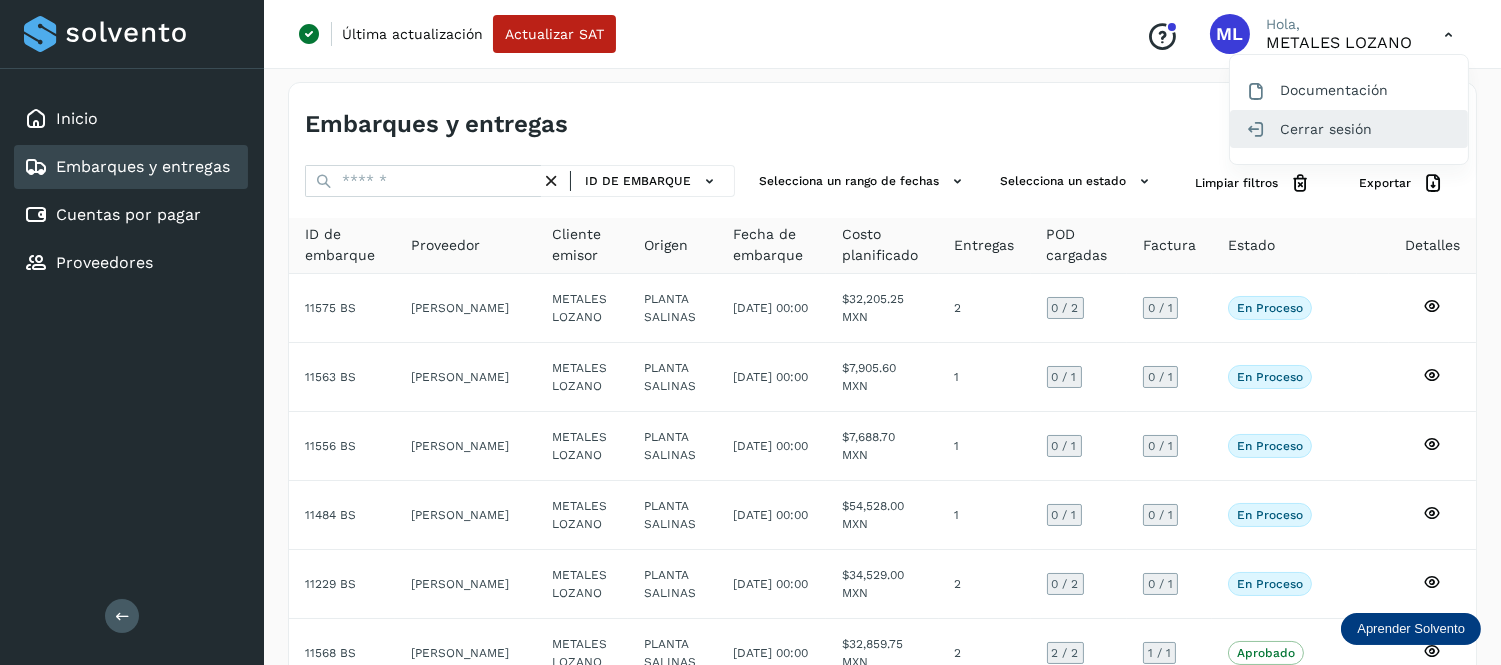 click on "Cerrar sesión" 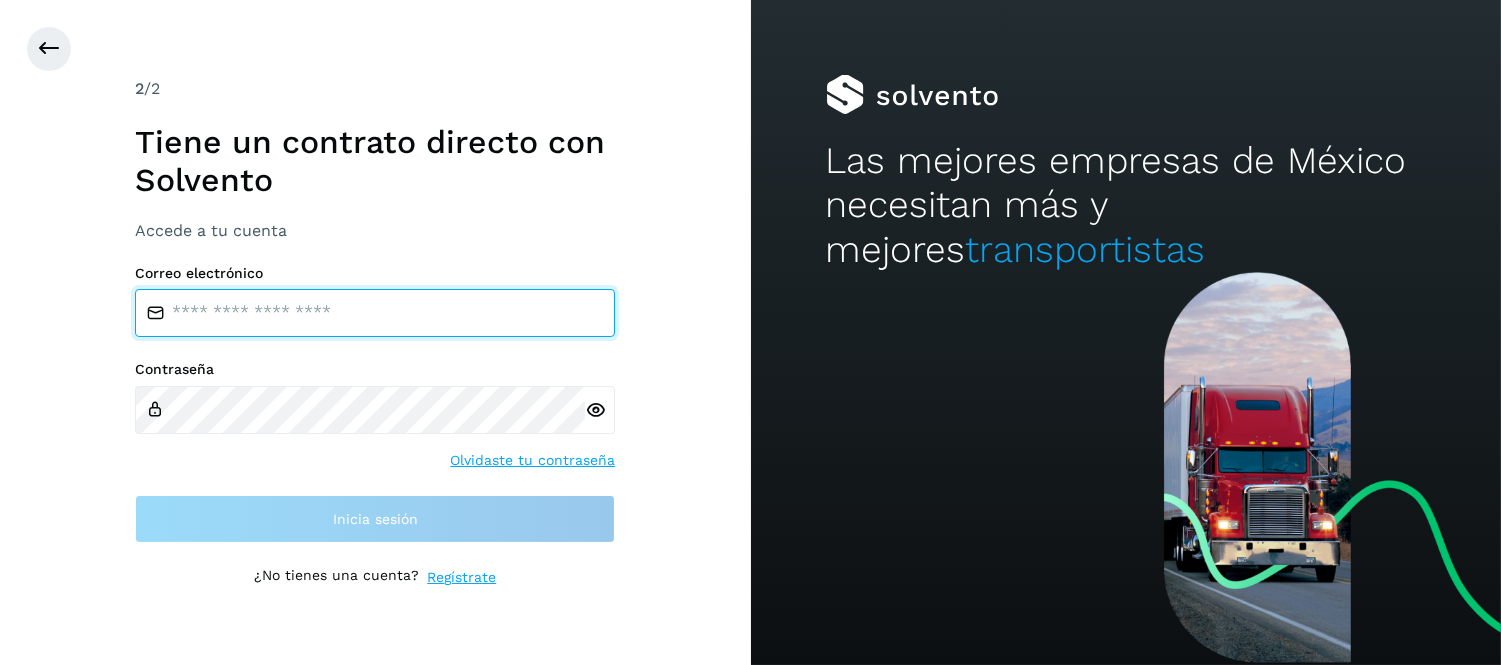 type on "**********" 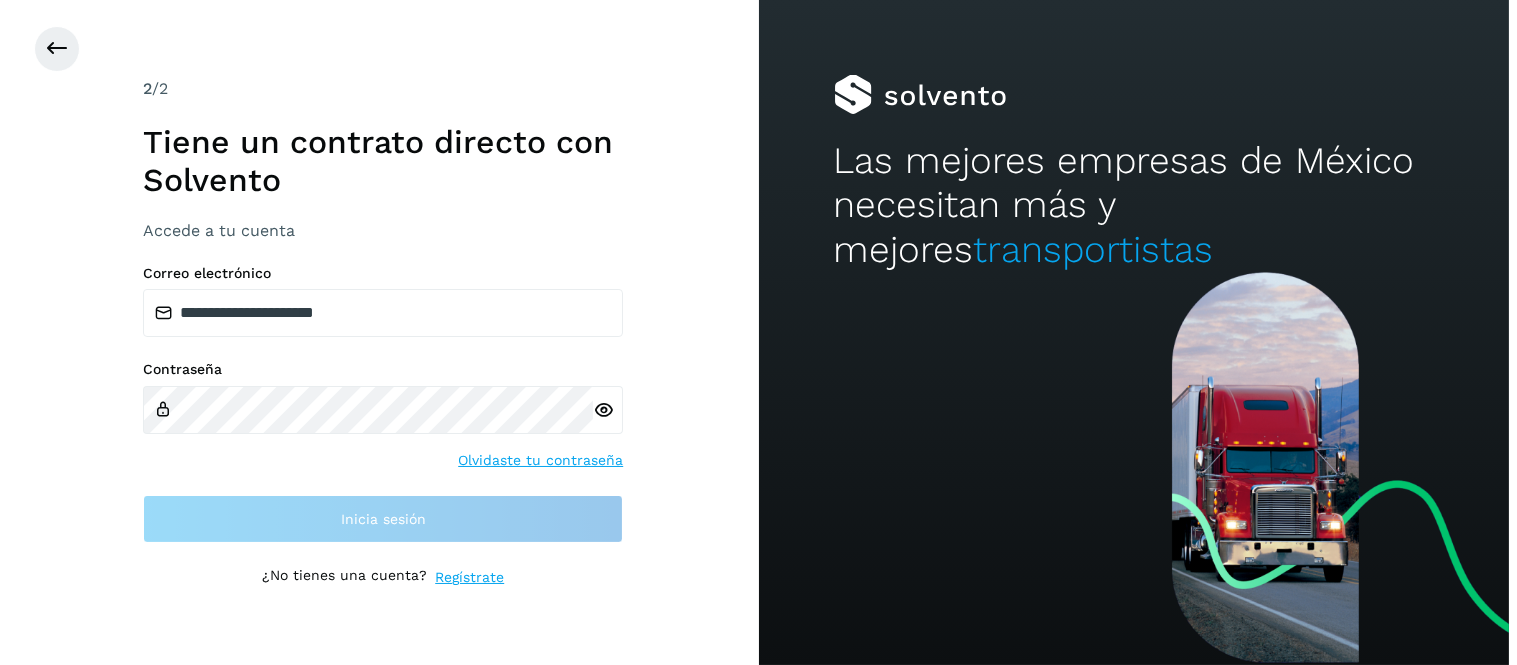 scroll, scrollTop: 0, scrollLeft: 0, axis: both 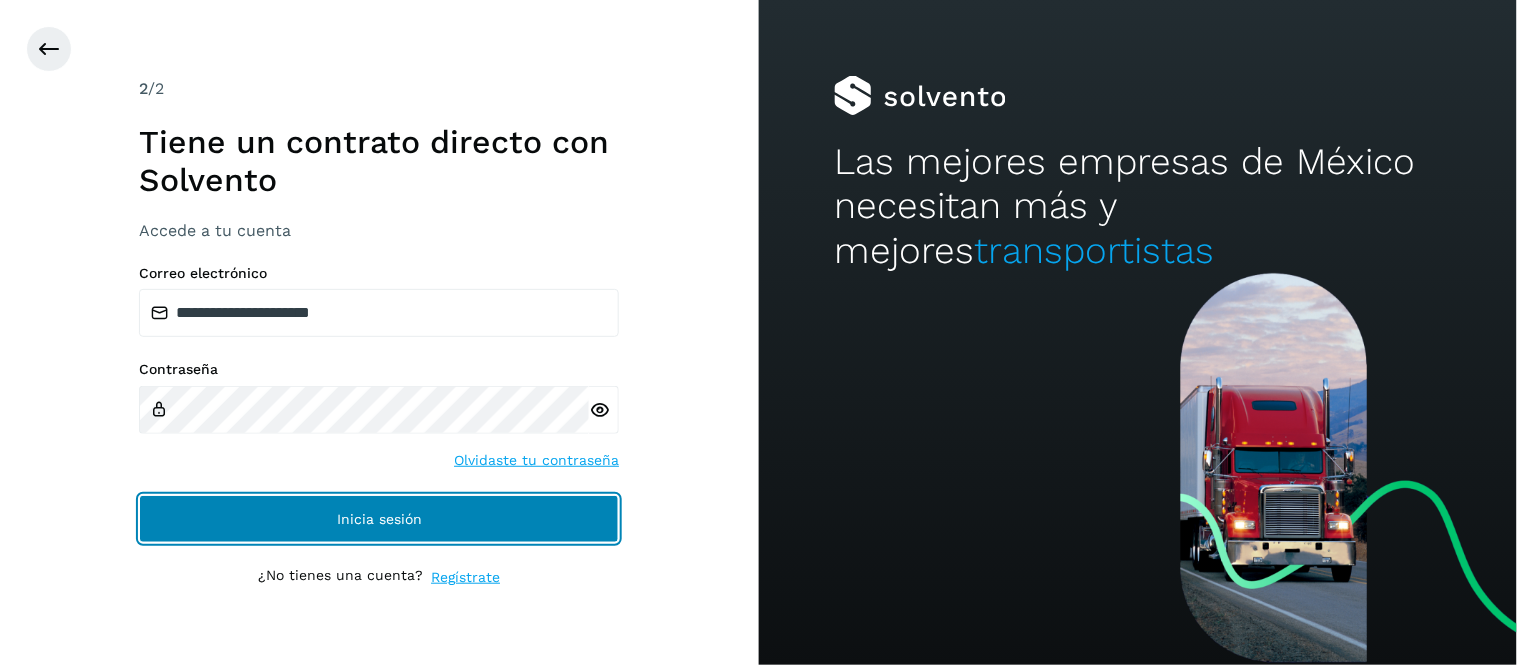 click on "Inicia sesión" at bounding box center (379, 519) 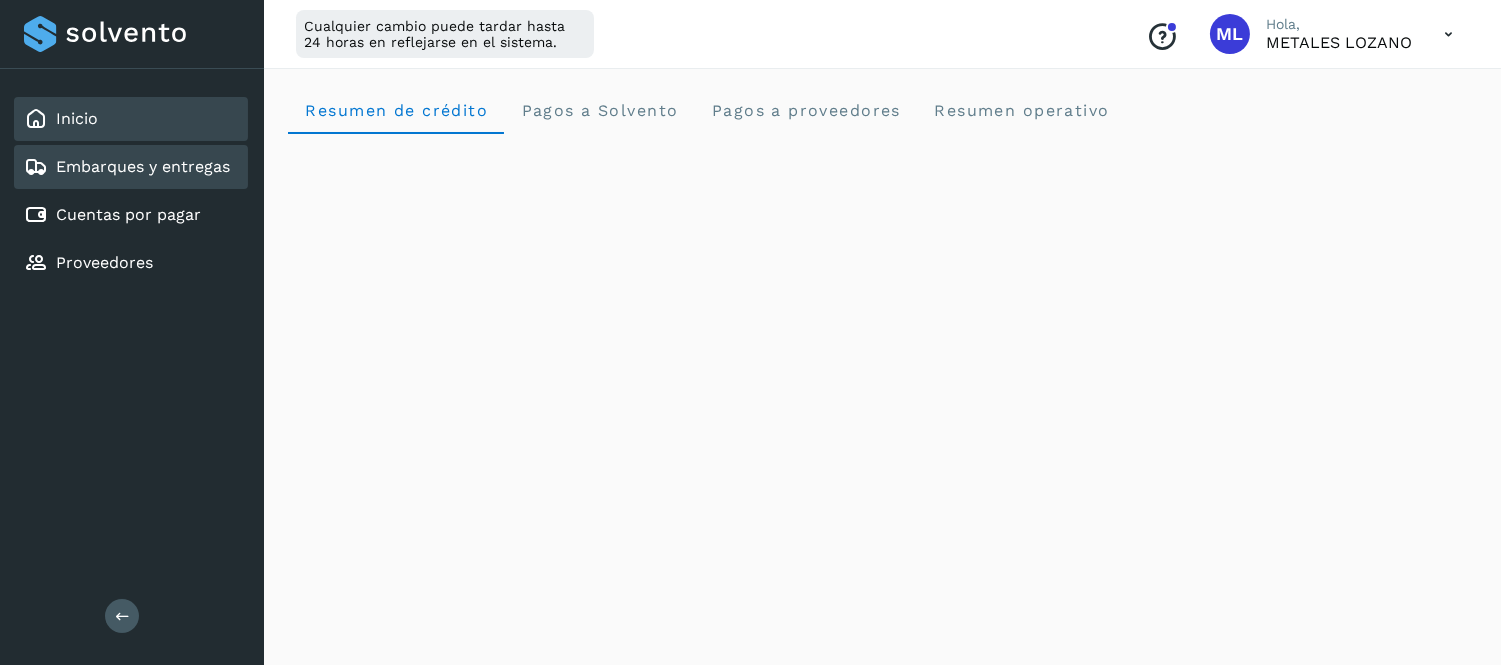 click on "Embarques y entregas" at bounding box center [143, 166] 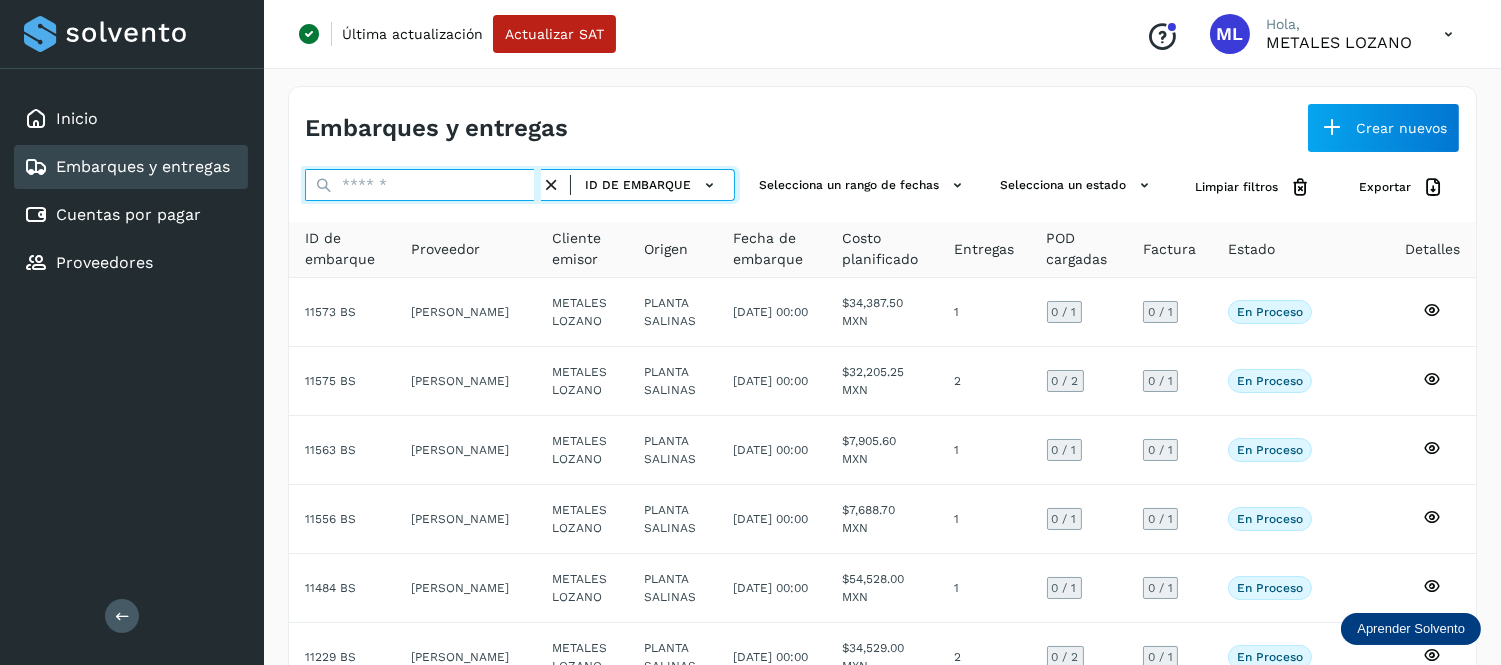 click at bounding box center (423, 185) 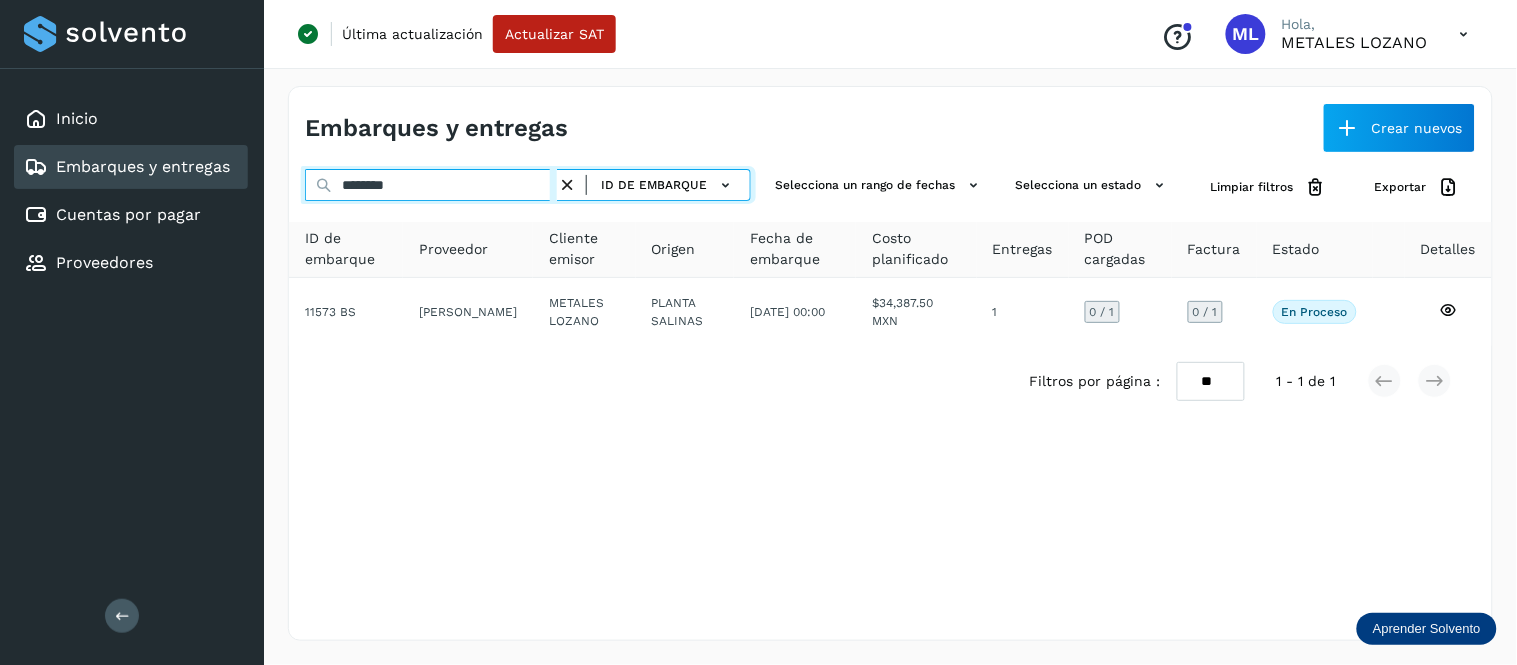 type on "********" 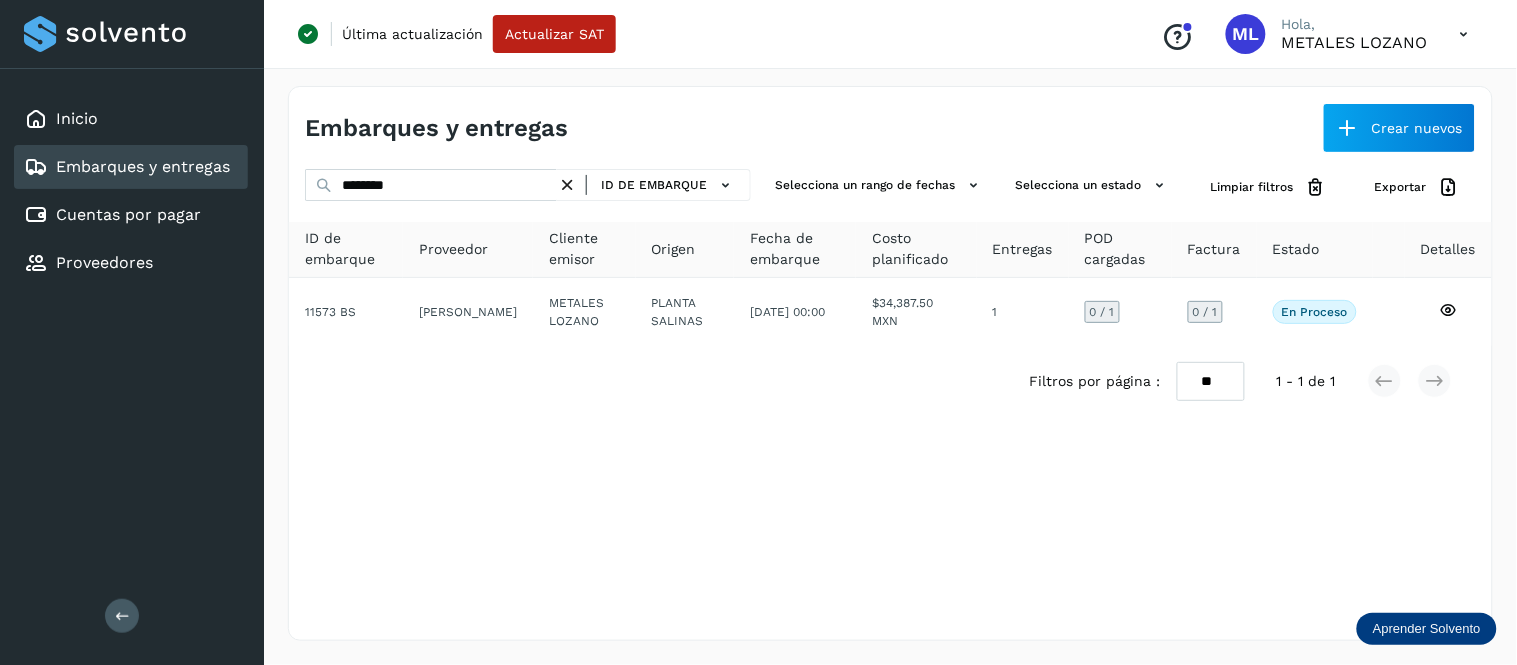 click at bounding box center (567, 185) 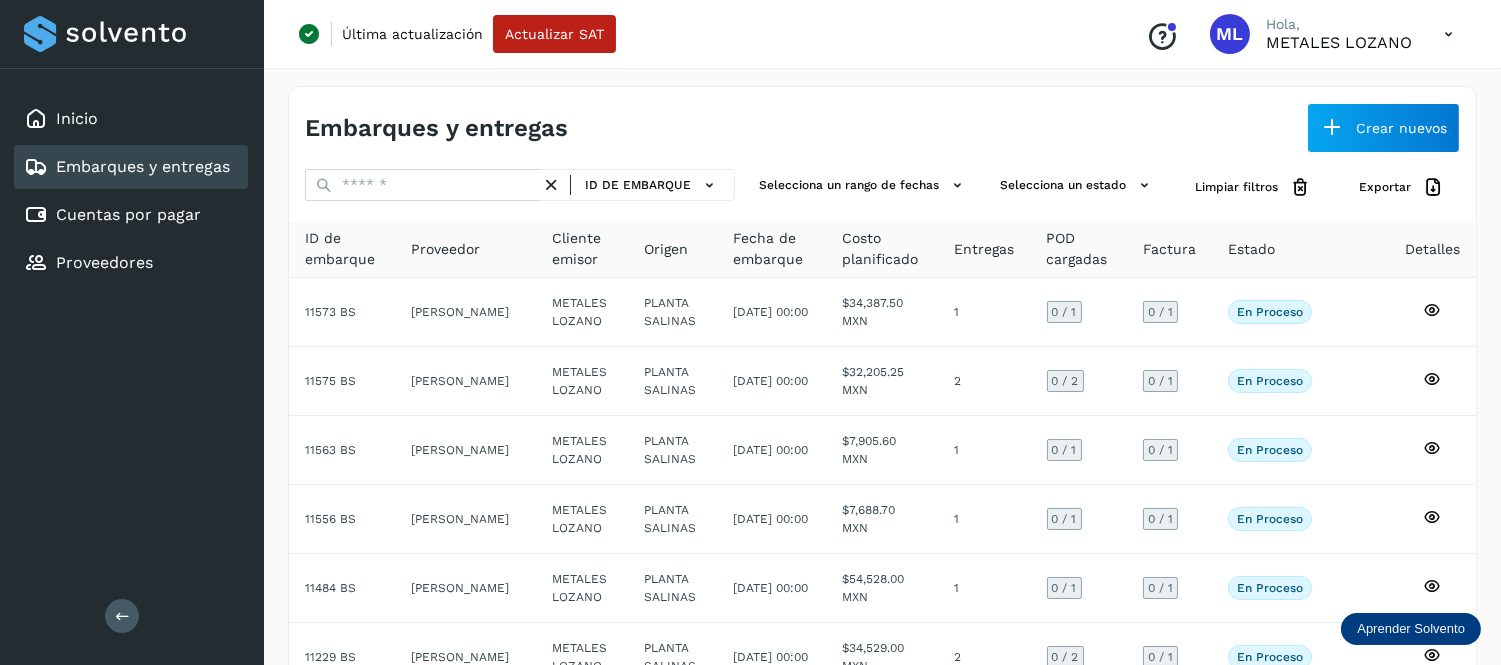 click at bounding box center [1448, 34] 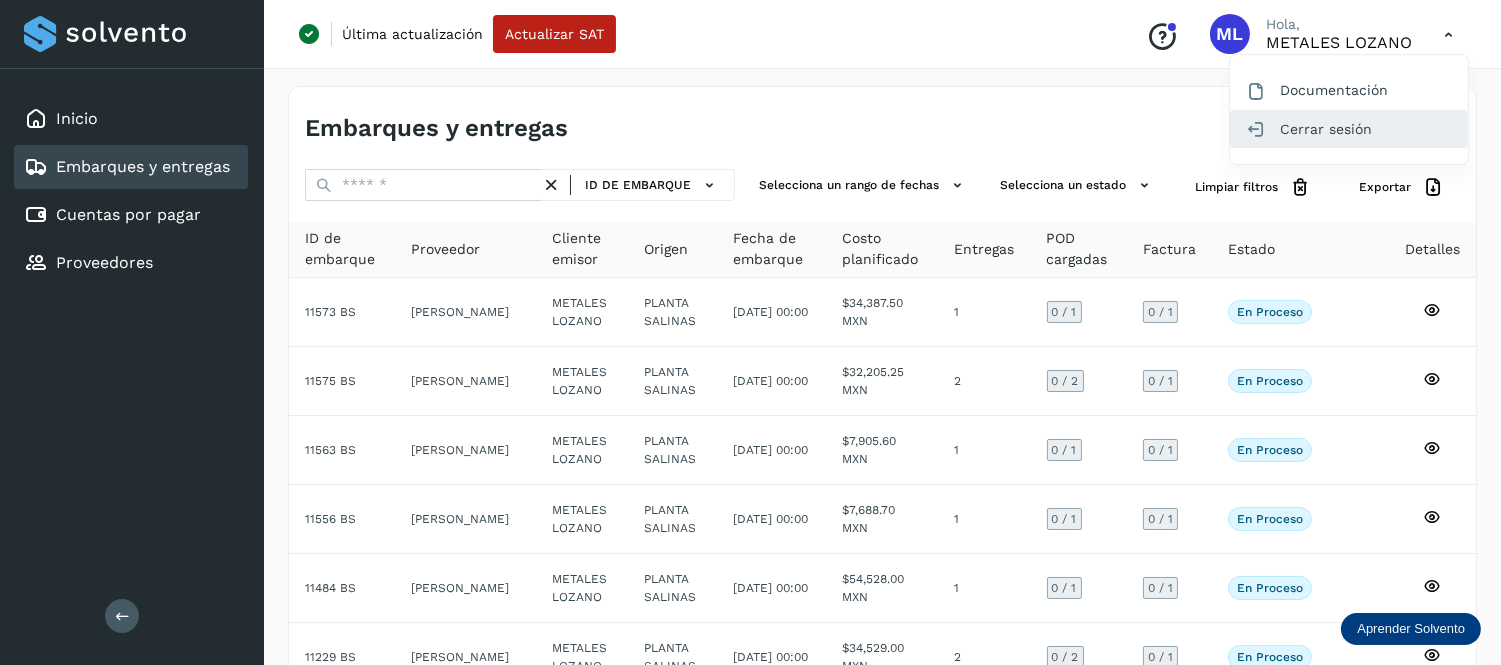 click on "Cerrar sesión" 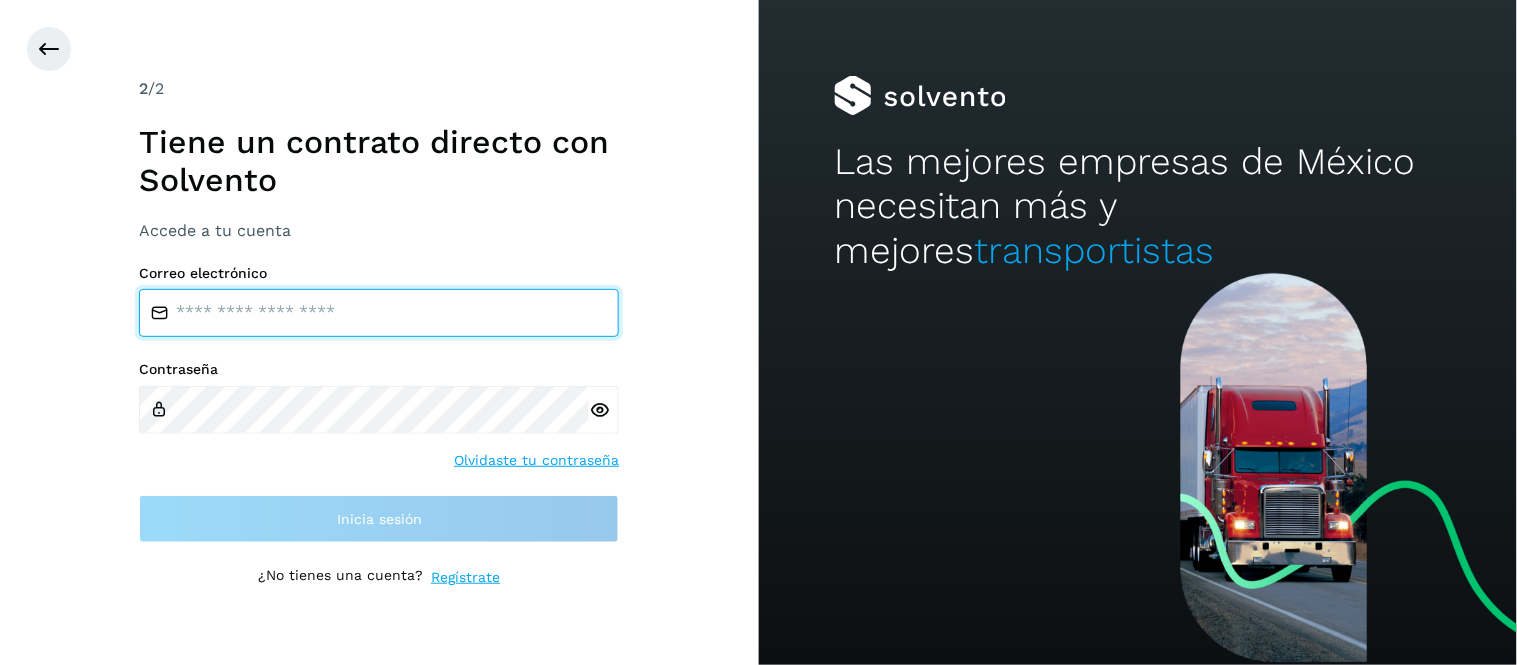 type on "**********" 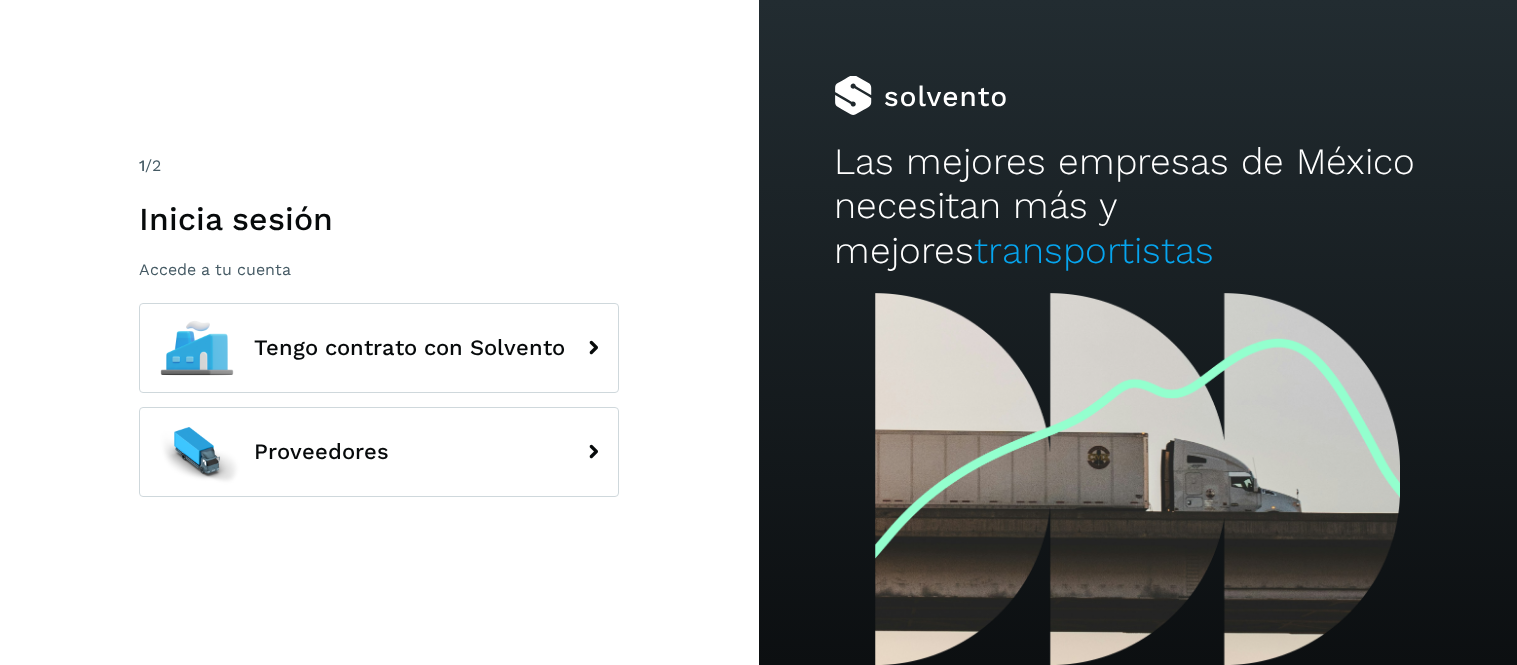scroll, scrollTop: 0, scrollLeft: 0, axis: both 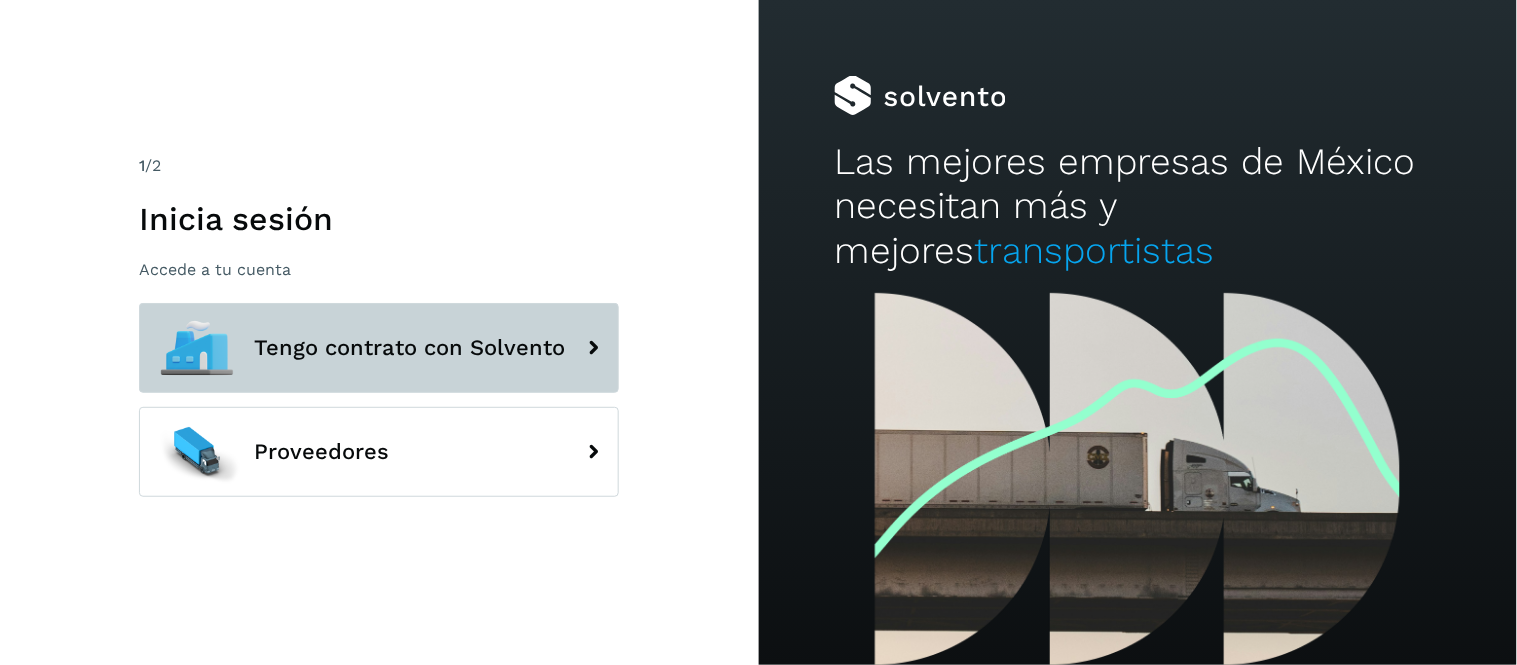 click on "Tengo contrato con Solvento" 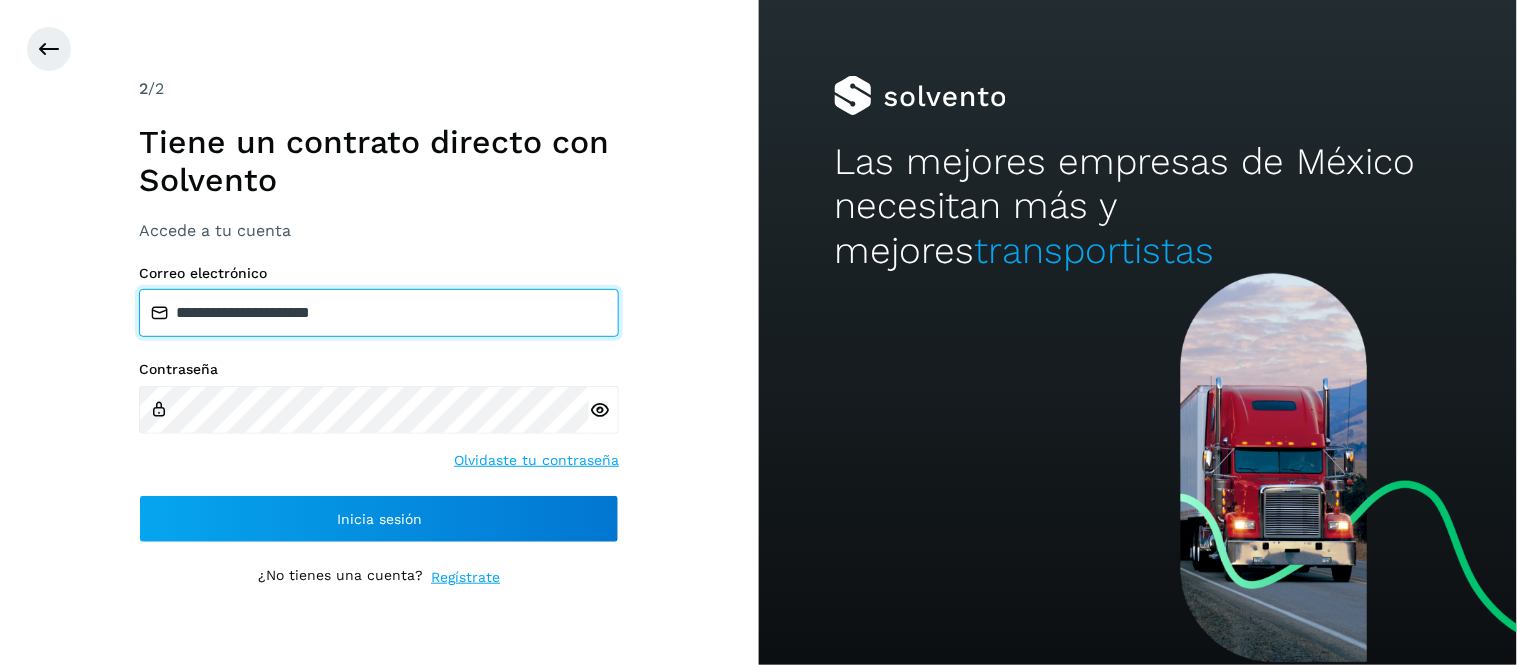 type on "**********" 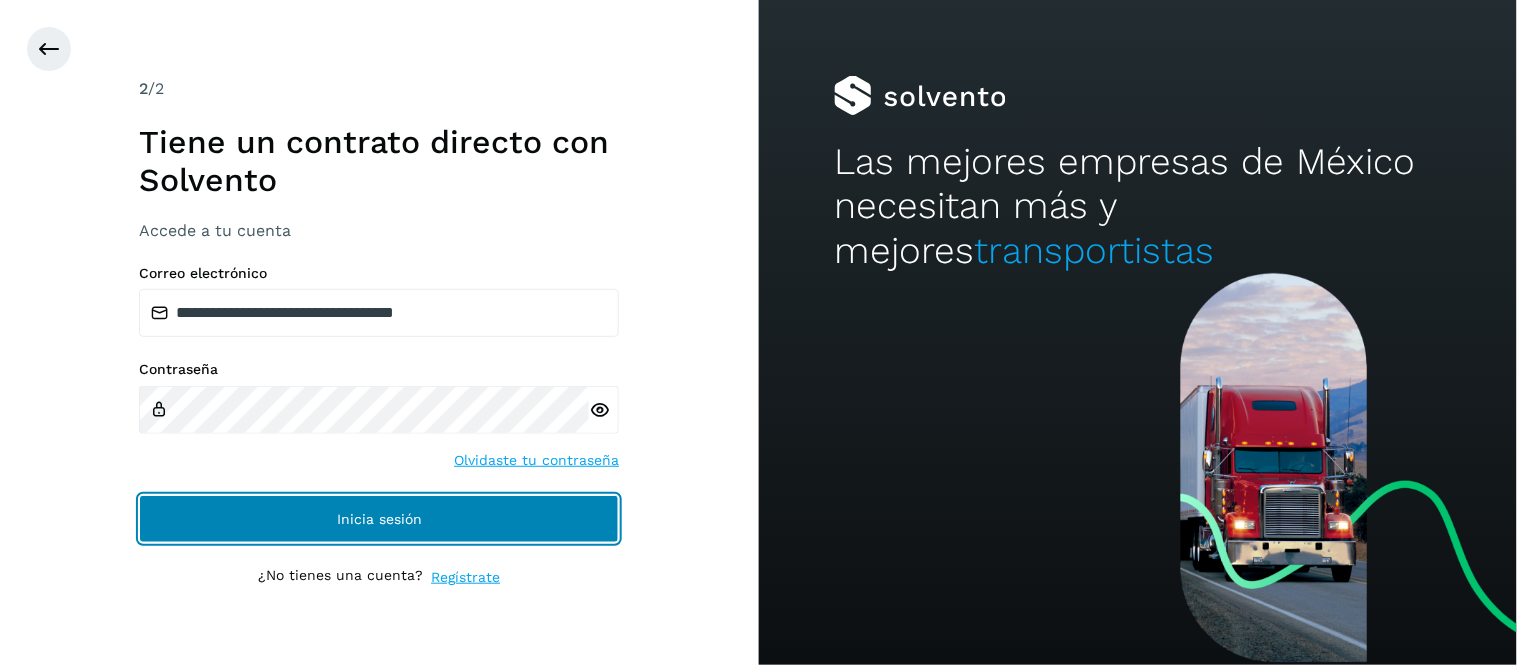 click on "Inicia sesión" at bounding box center (379, 519) 